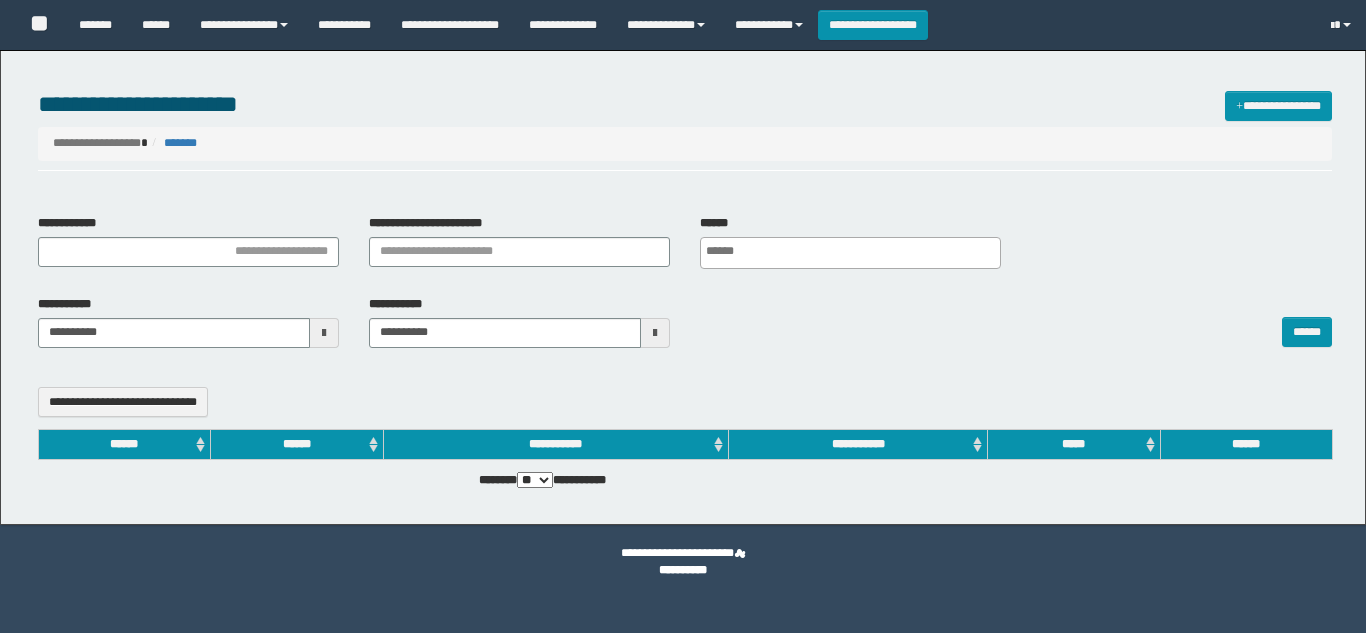 select 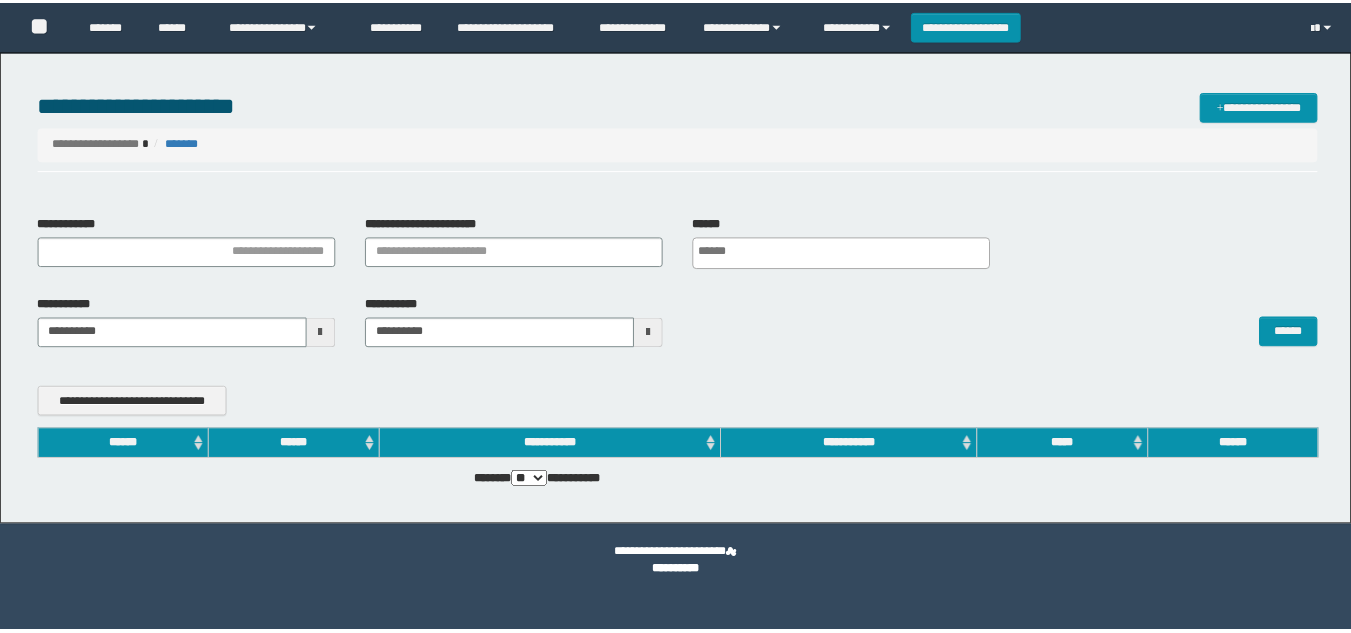 scroll, scrollTop: 0, scrollLeft: 0, axis: both 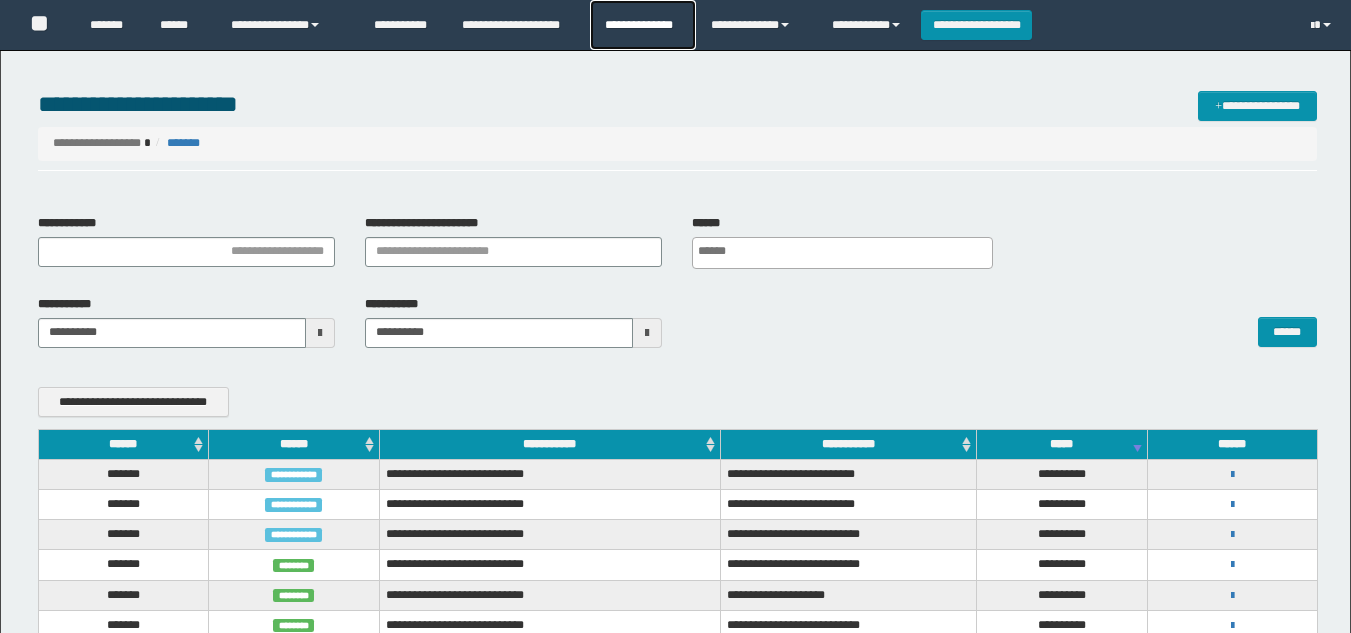 click on "**********" at bounding box center [642, 25] 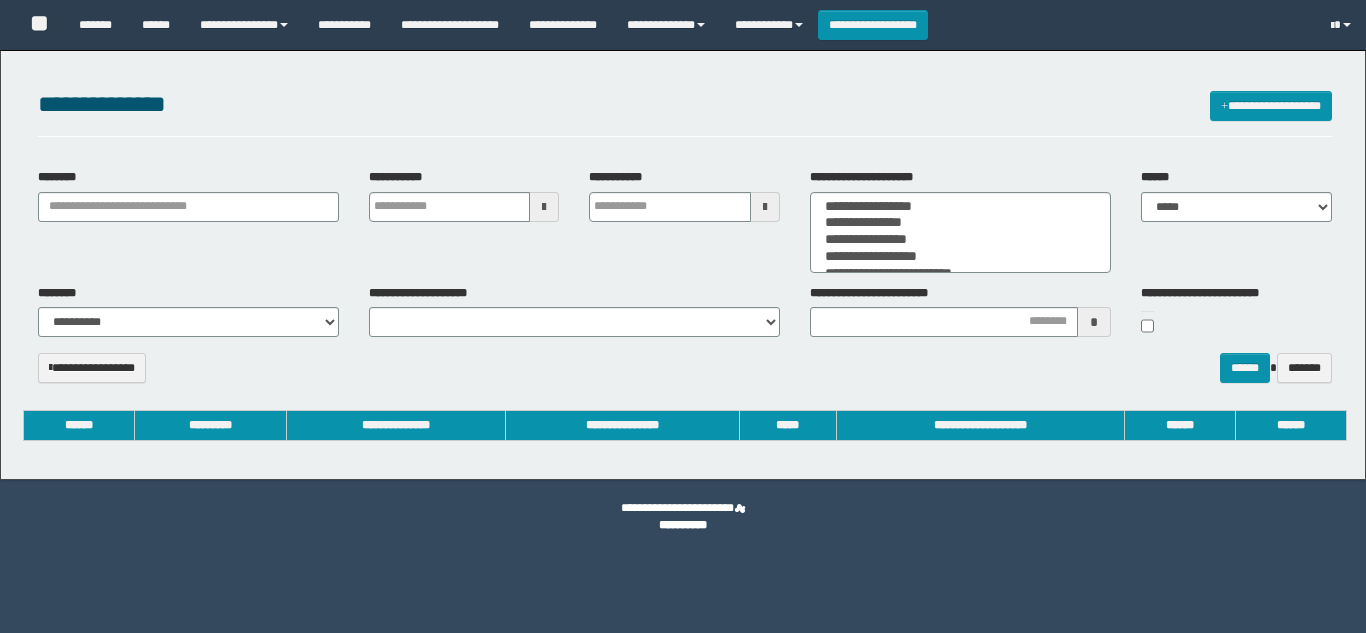 select 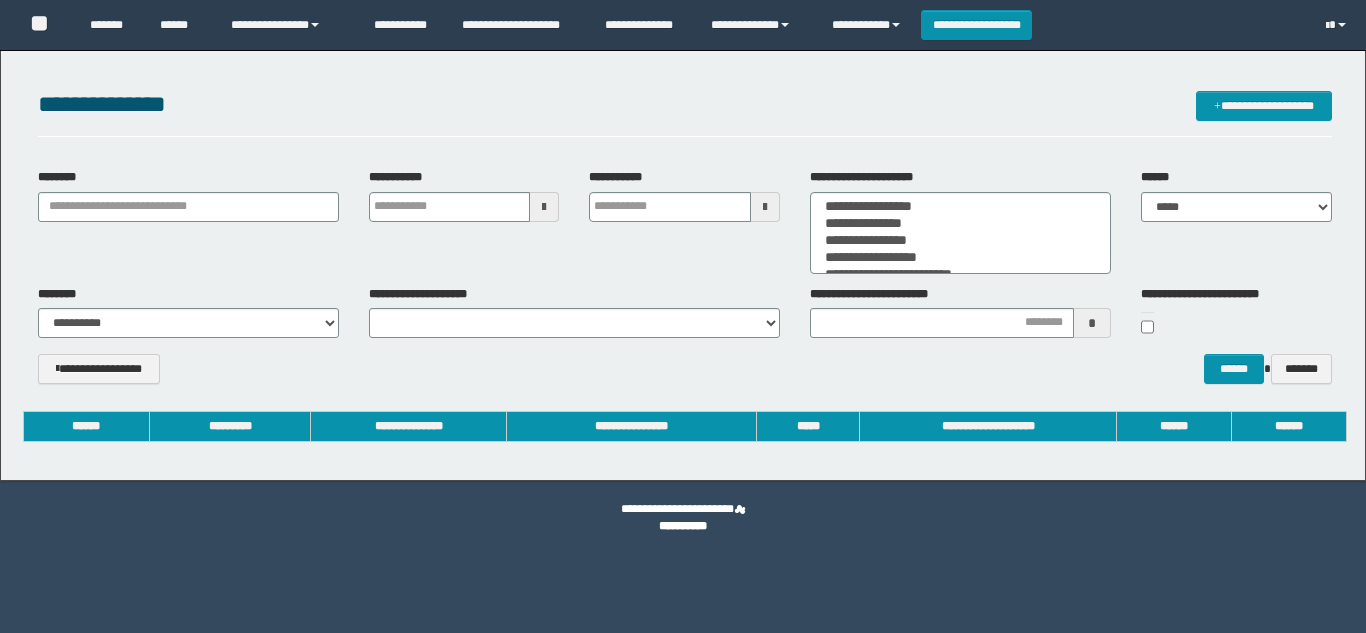 scroll, scrollTop: 0, scrollLeft: 0, axis: both 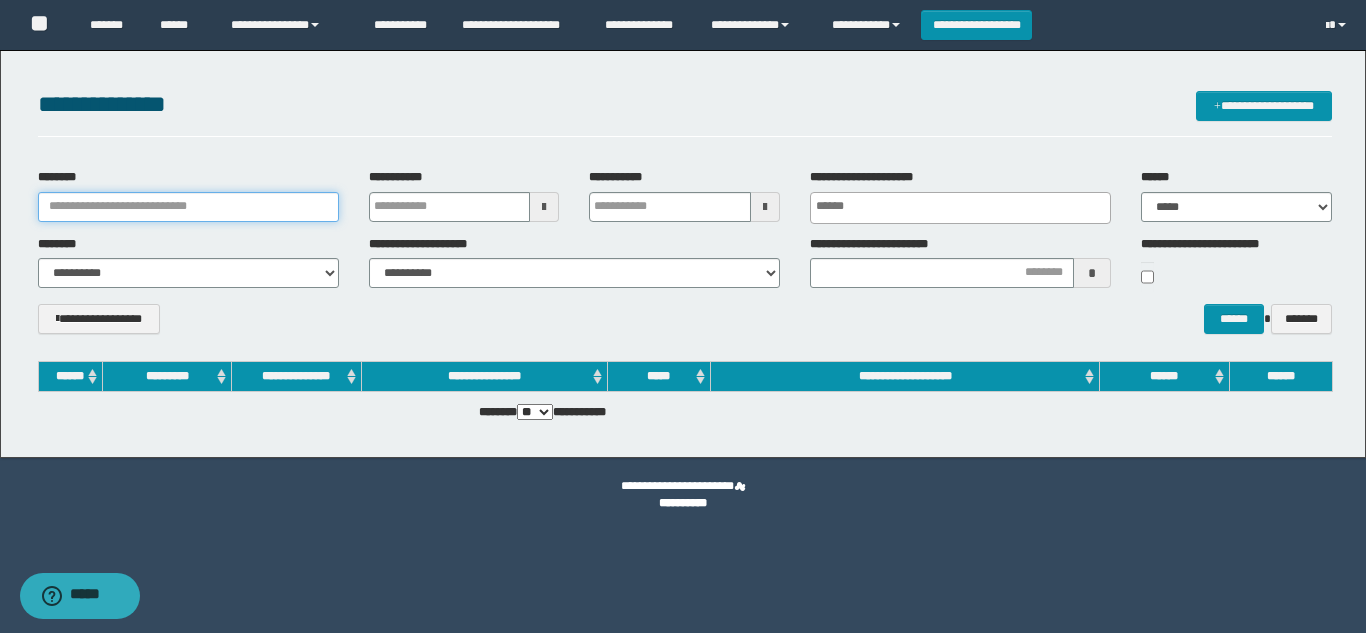 click on "********" at bounding box center (188, 207) 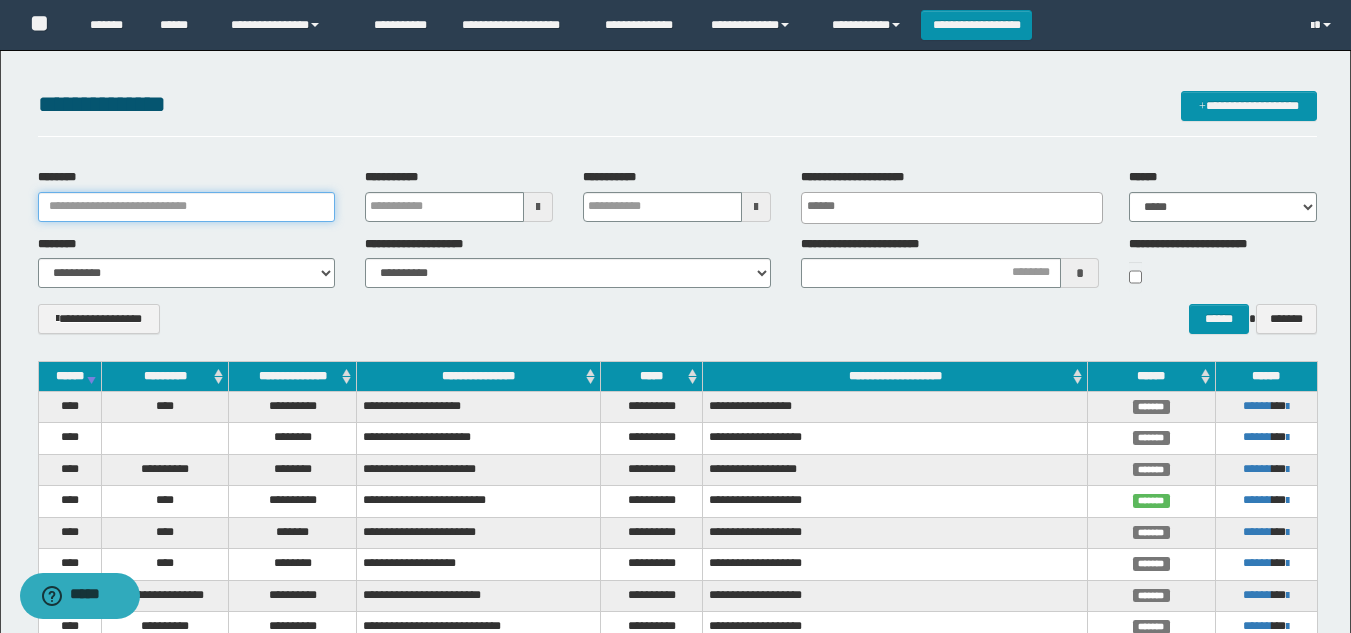 paste on "********" 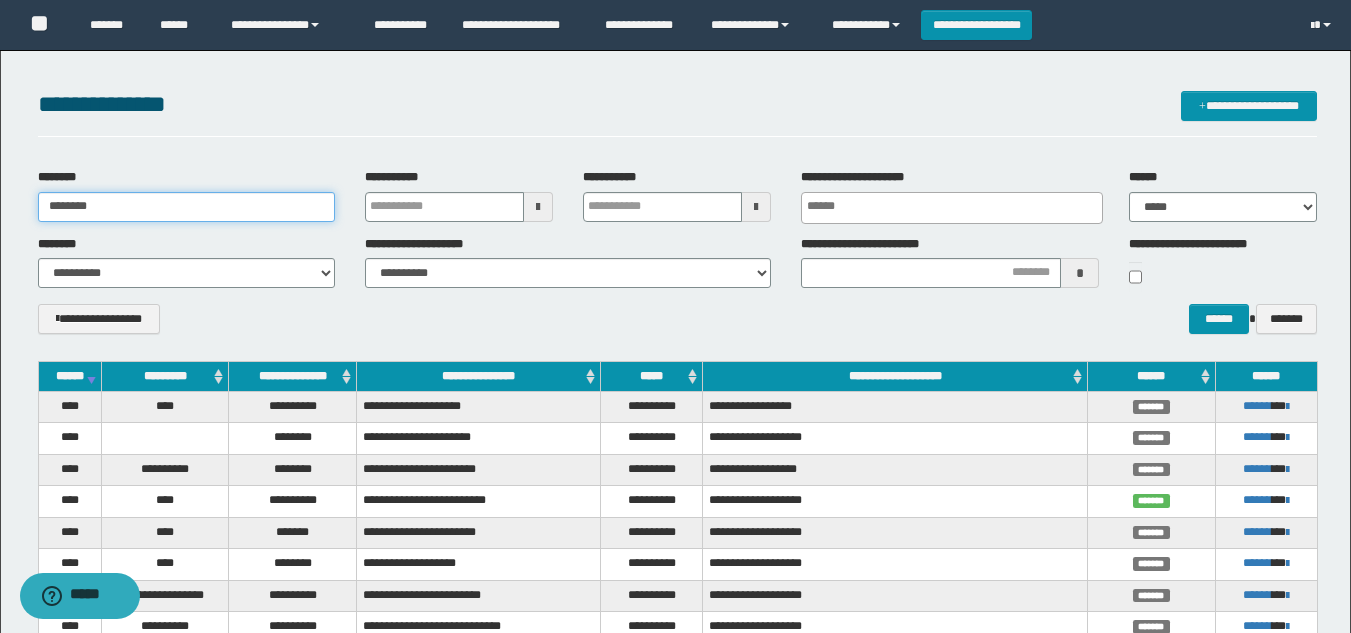 type on "********" 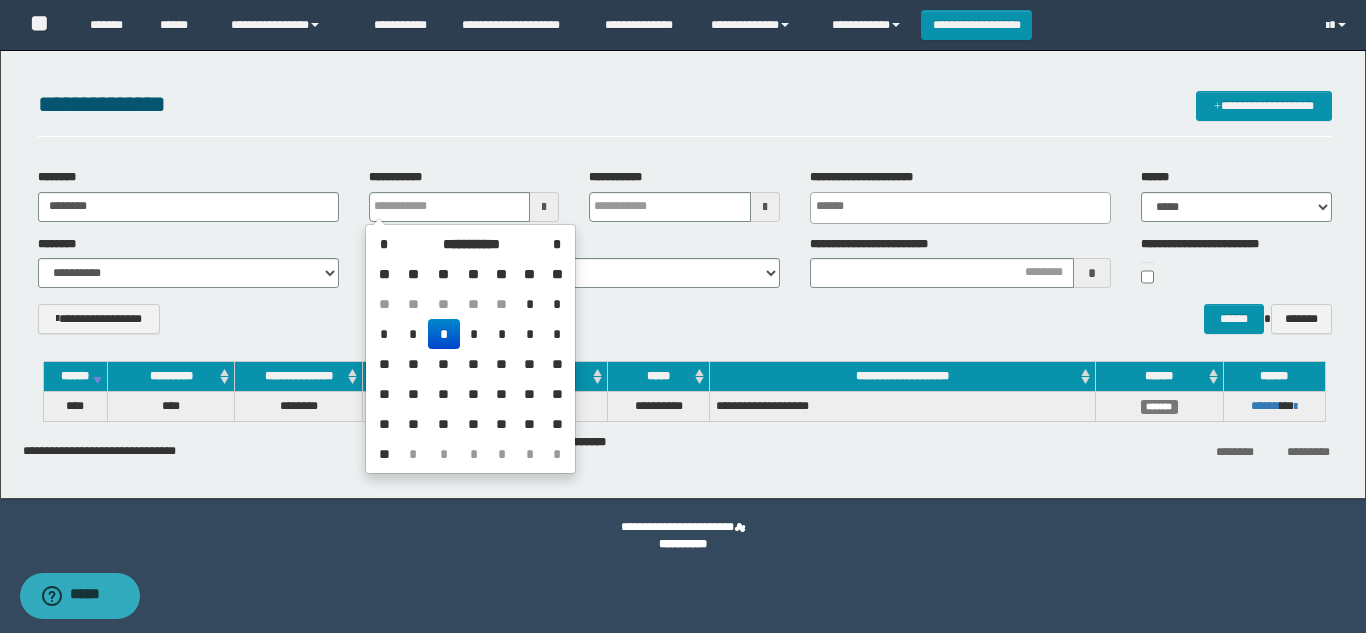 click on "**********" at bounding box center [685, 326] 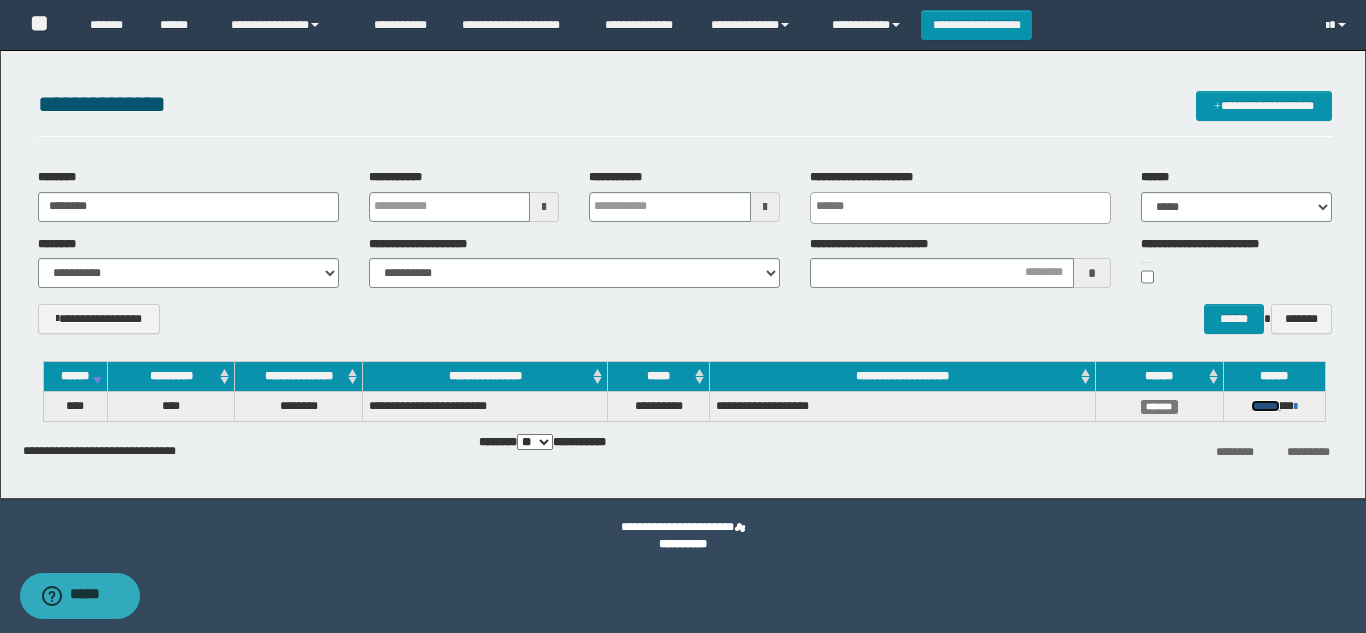 click on "******" at bounding box center (1265, 406) 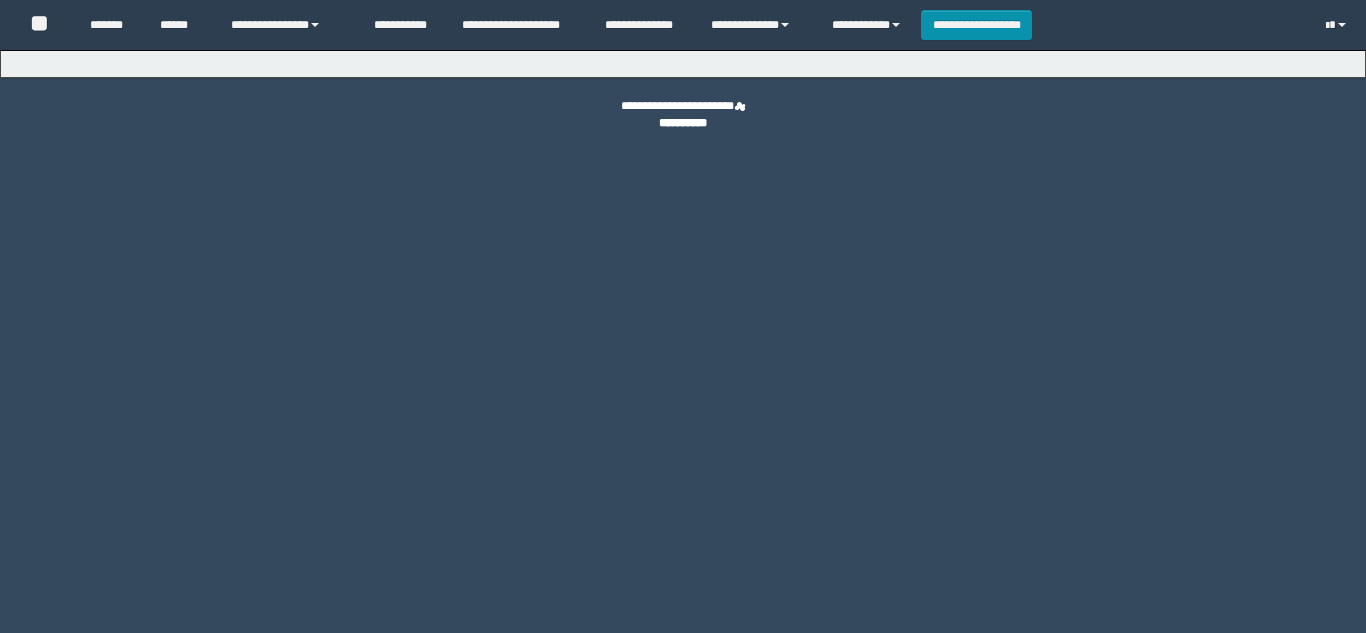 scroll, scrollTop: 0, scrollLeft: 0, axis: both 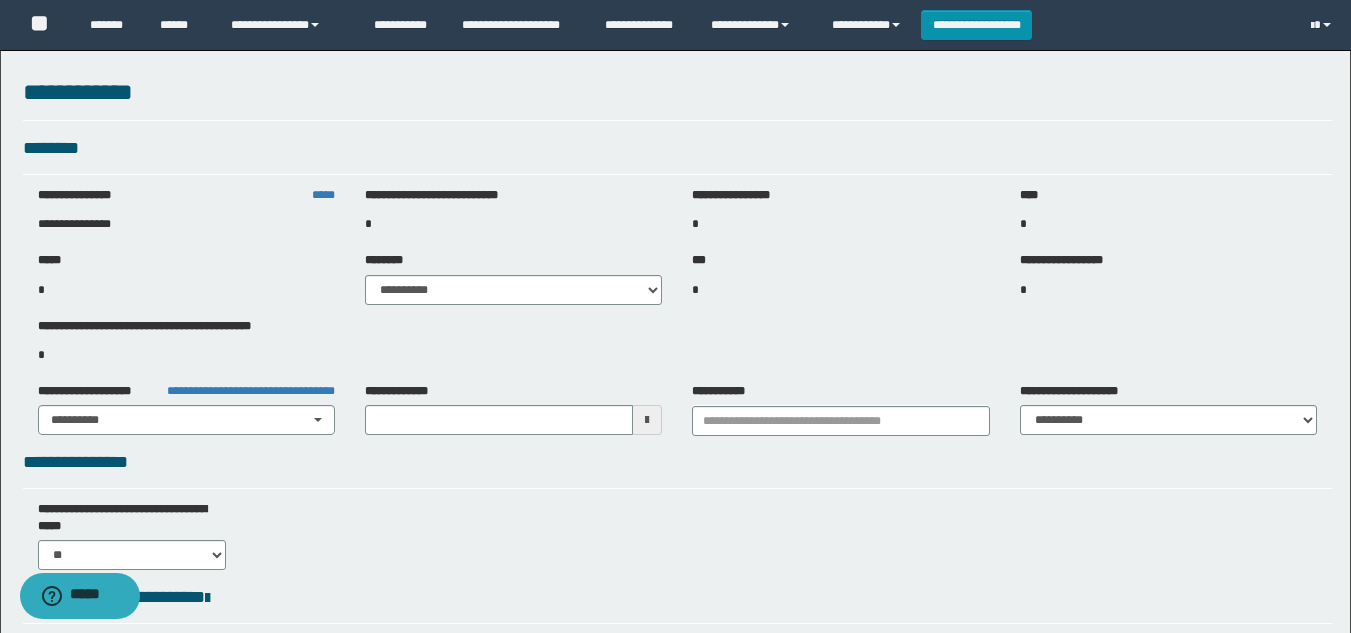 type on "**********" 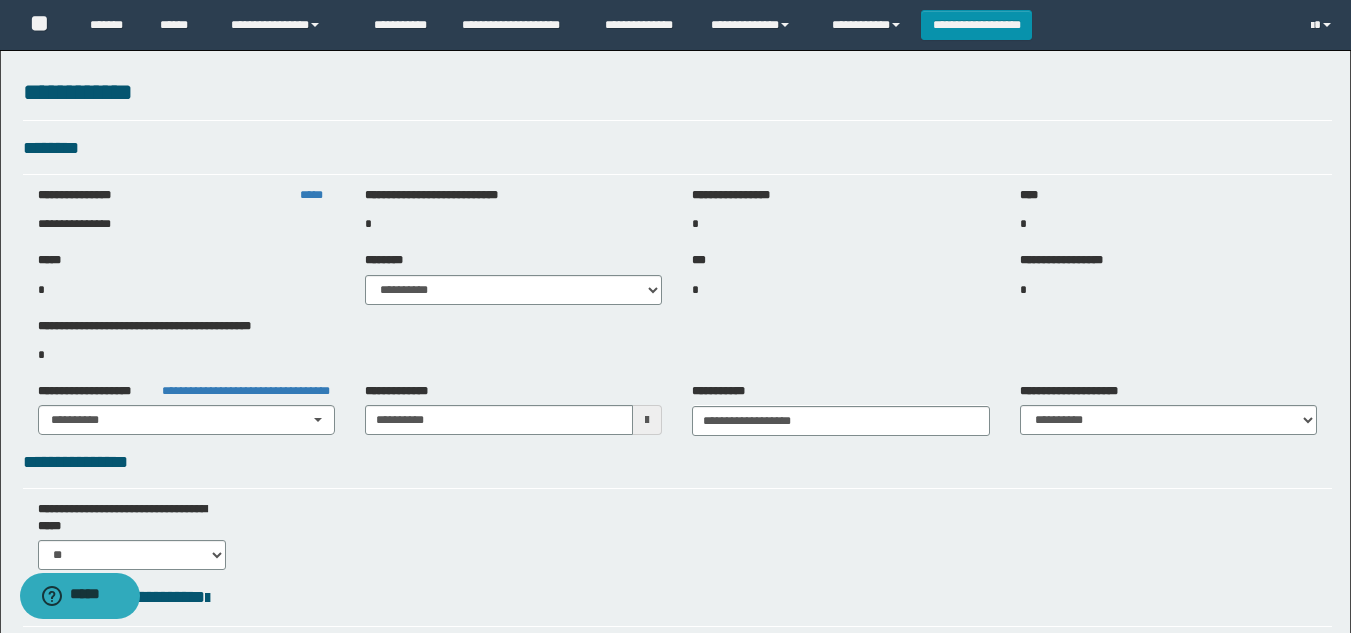 select on "***" 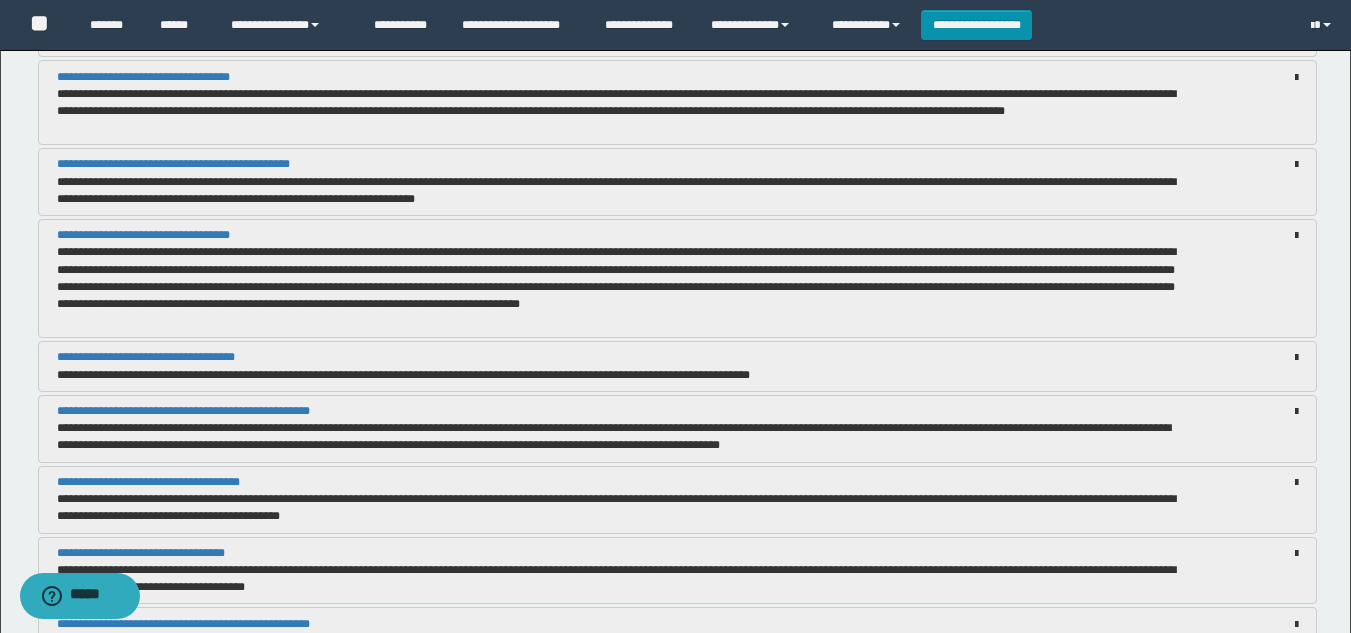 scroll, scrollTop: 0, scrollLeft: 0, axis: both 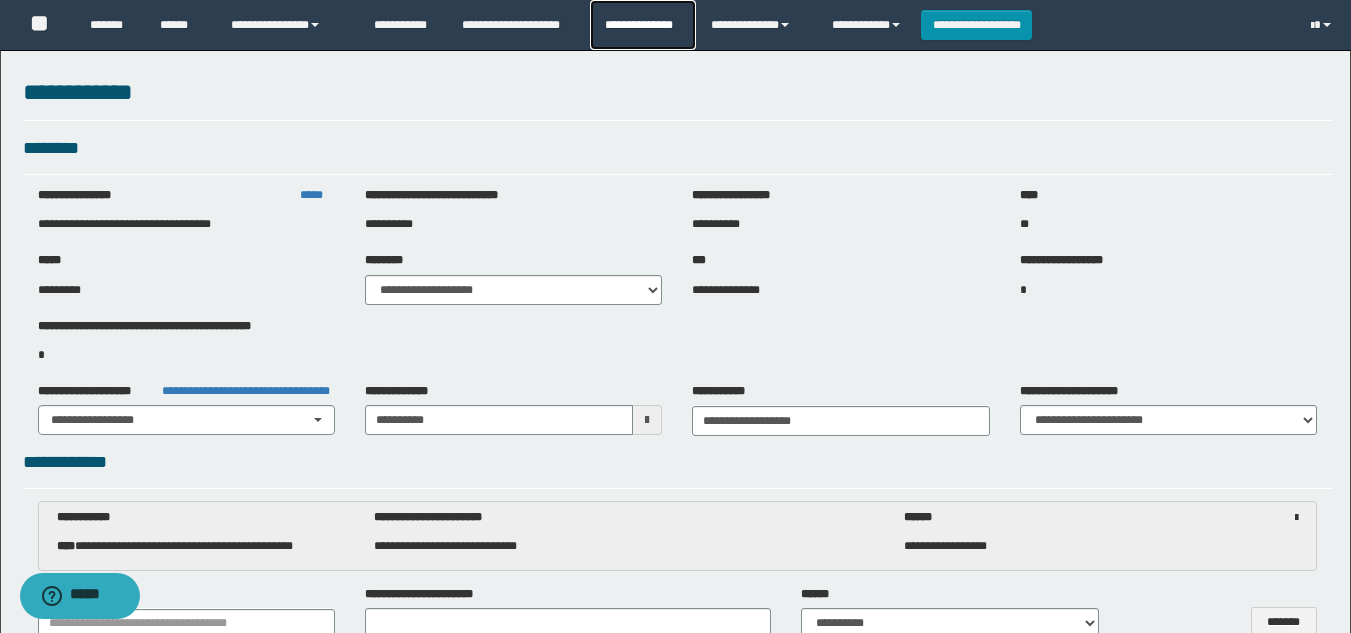 click on "**********" at bounding box center [642, 25] 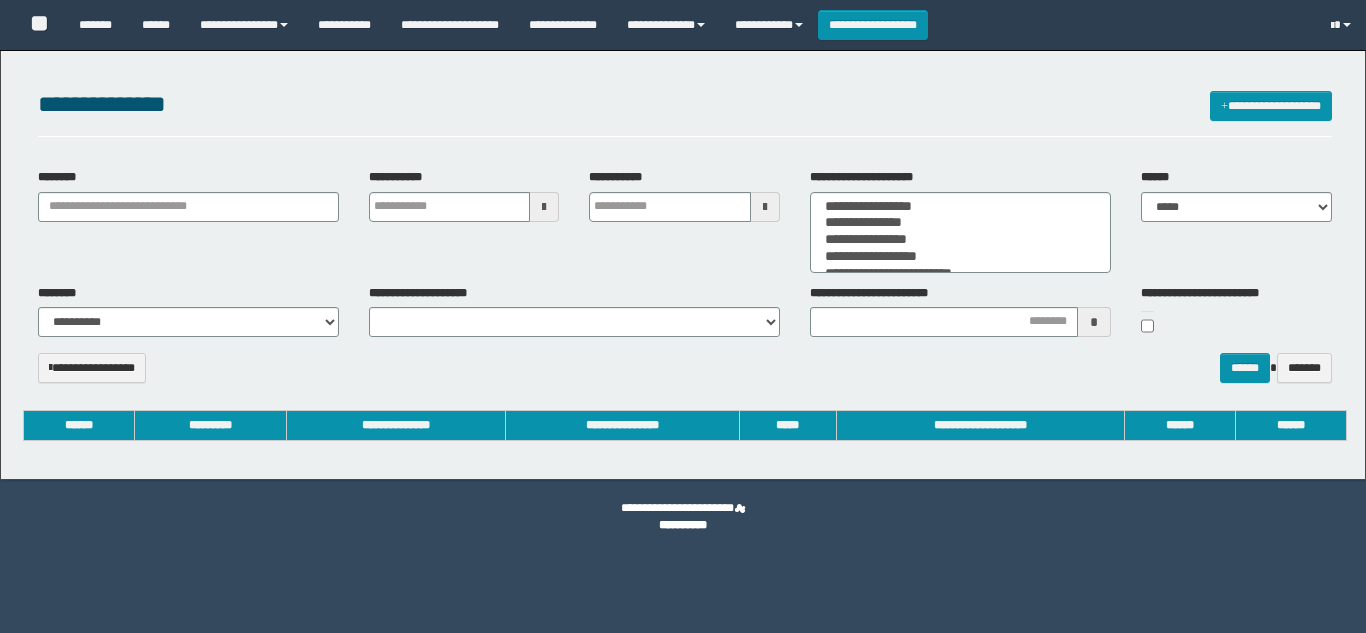 select 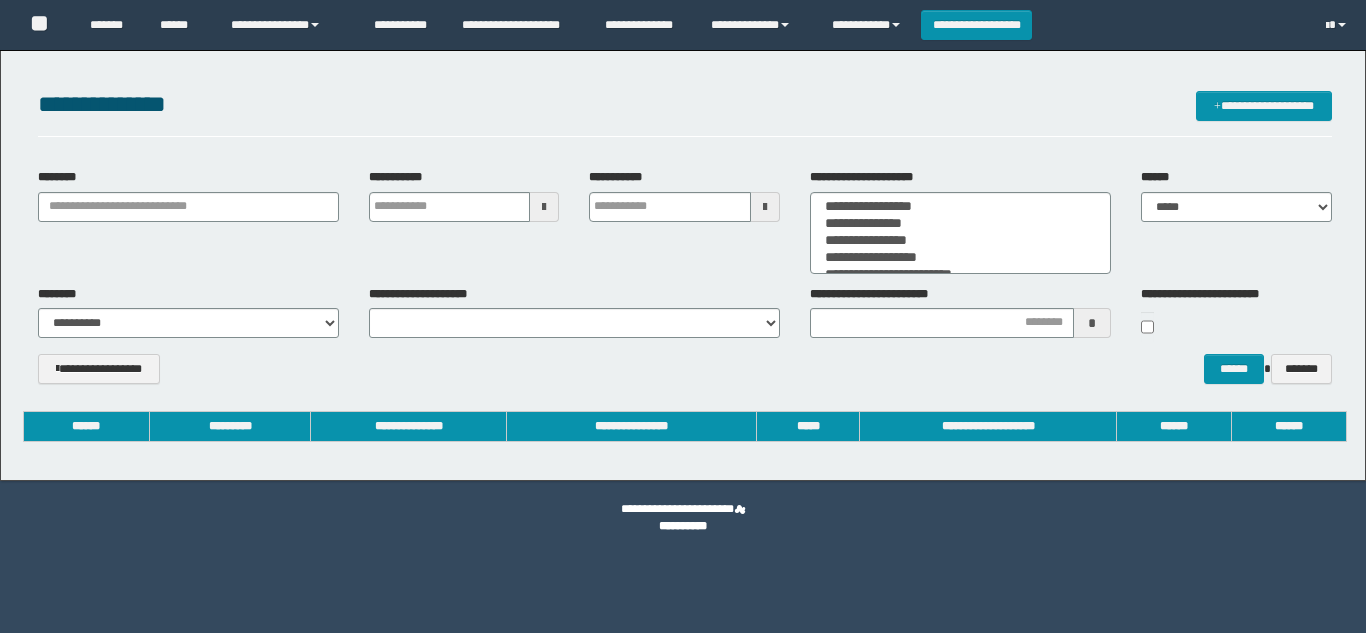 scroll, scrollTop: 0, scrollLeft: 0, axis: both 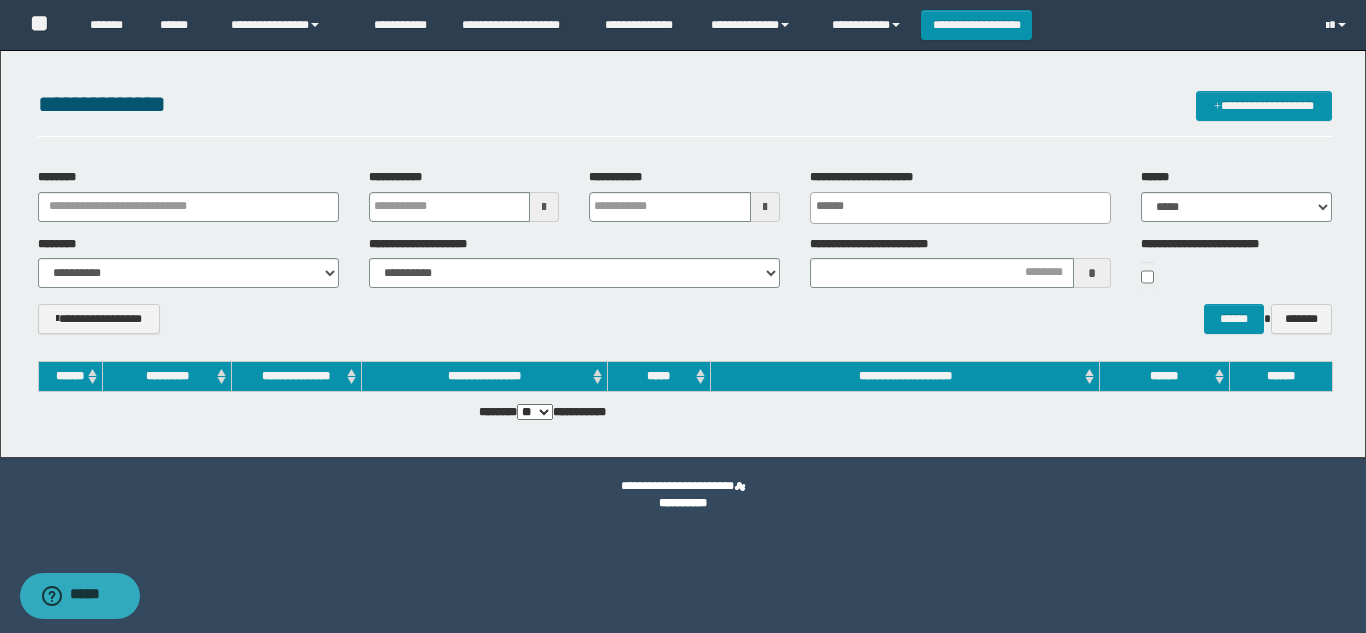 click on "**********" at bounding box center (685, 104) 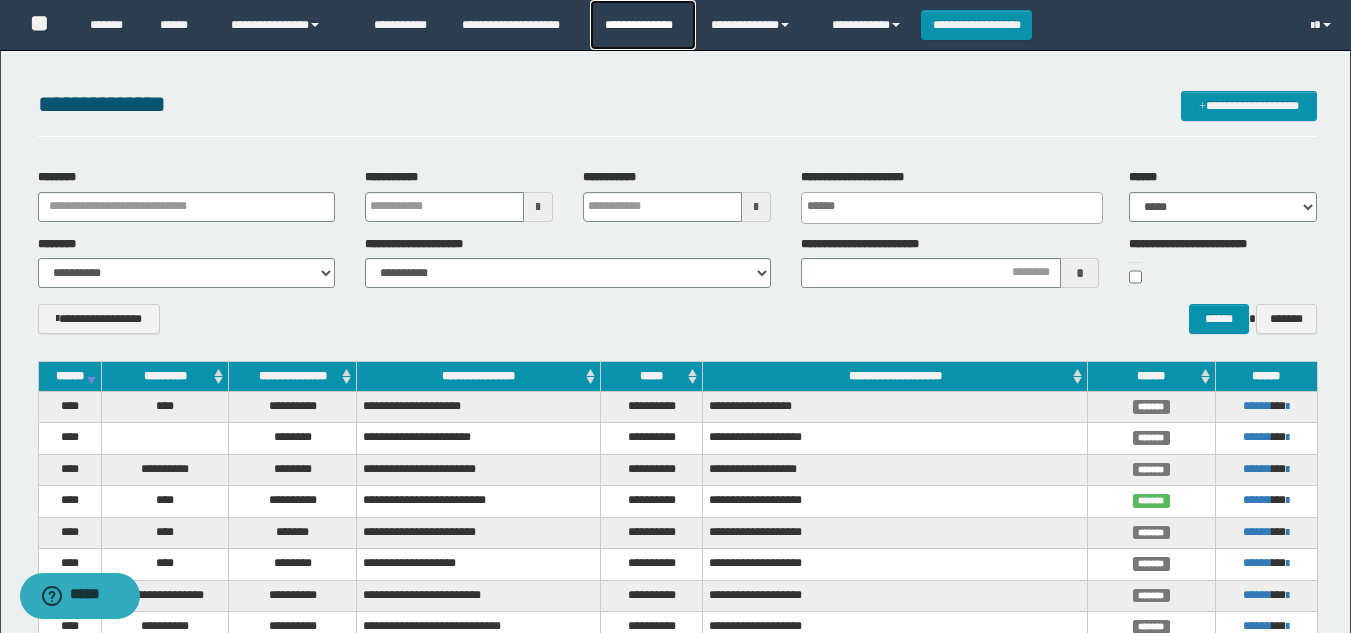 click on "**********" at bounding box center (642, 25) 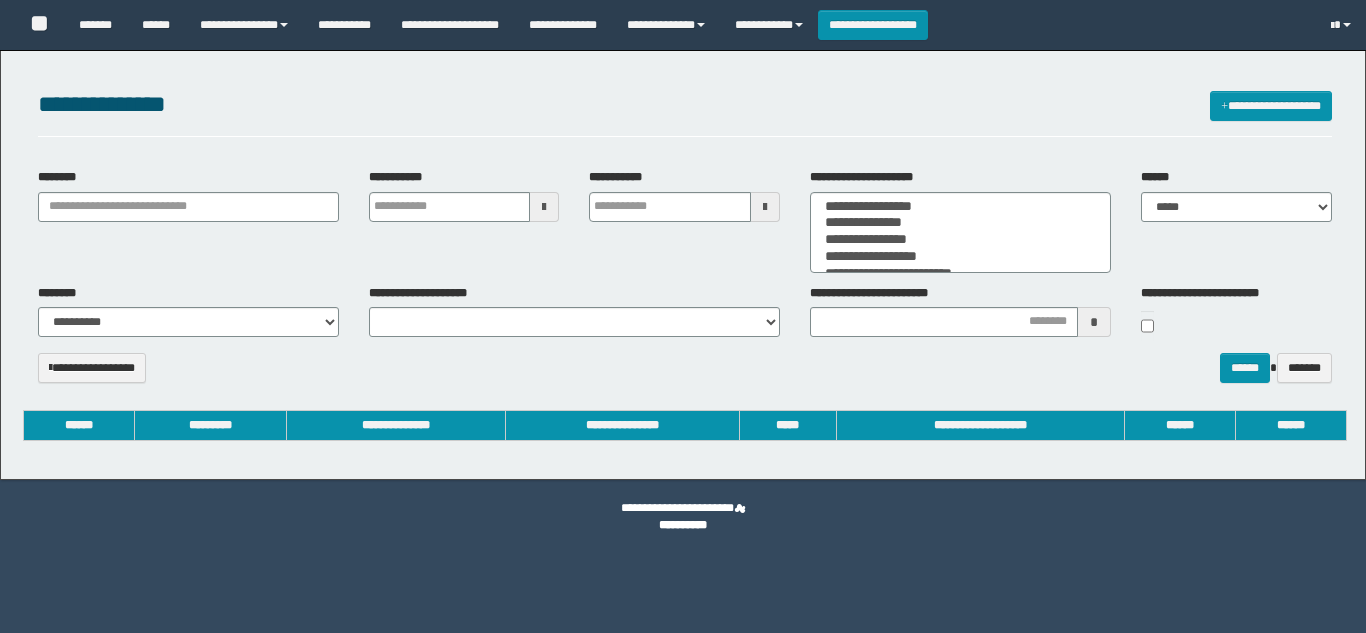 select 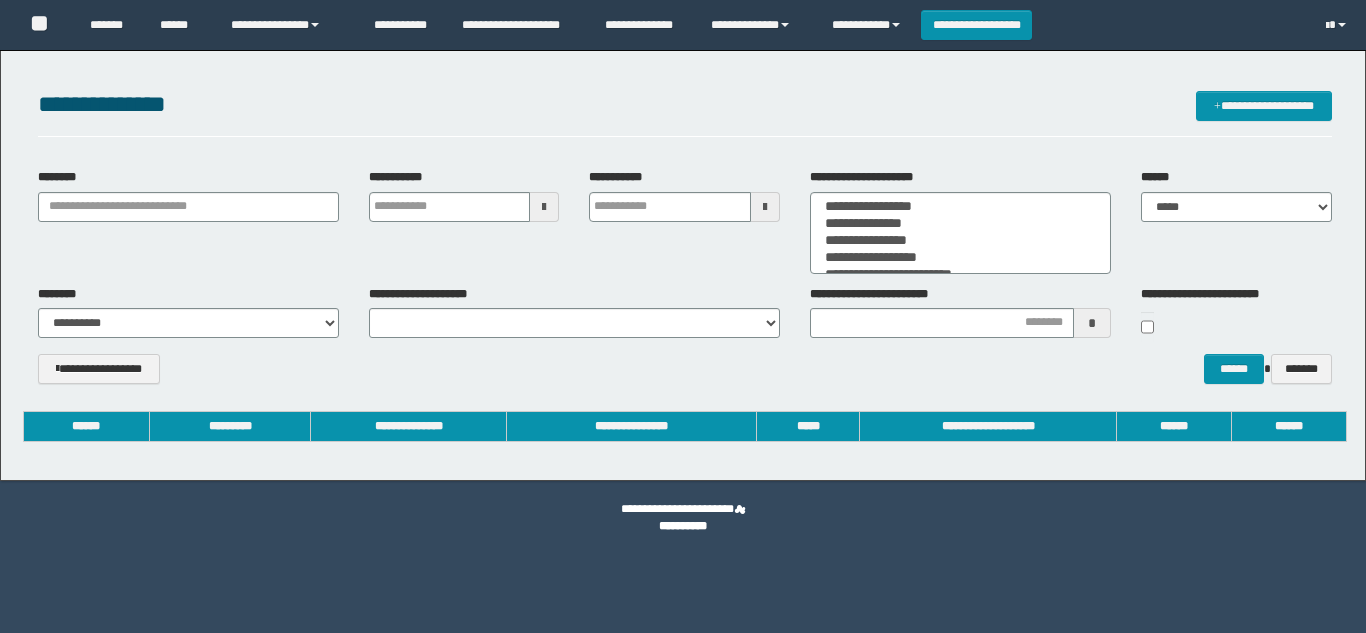 scroll, scrollTop: 0, scrollLeft: 0, axis: both 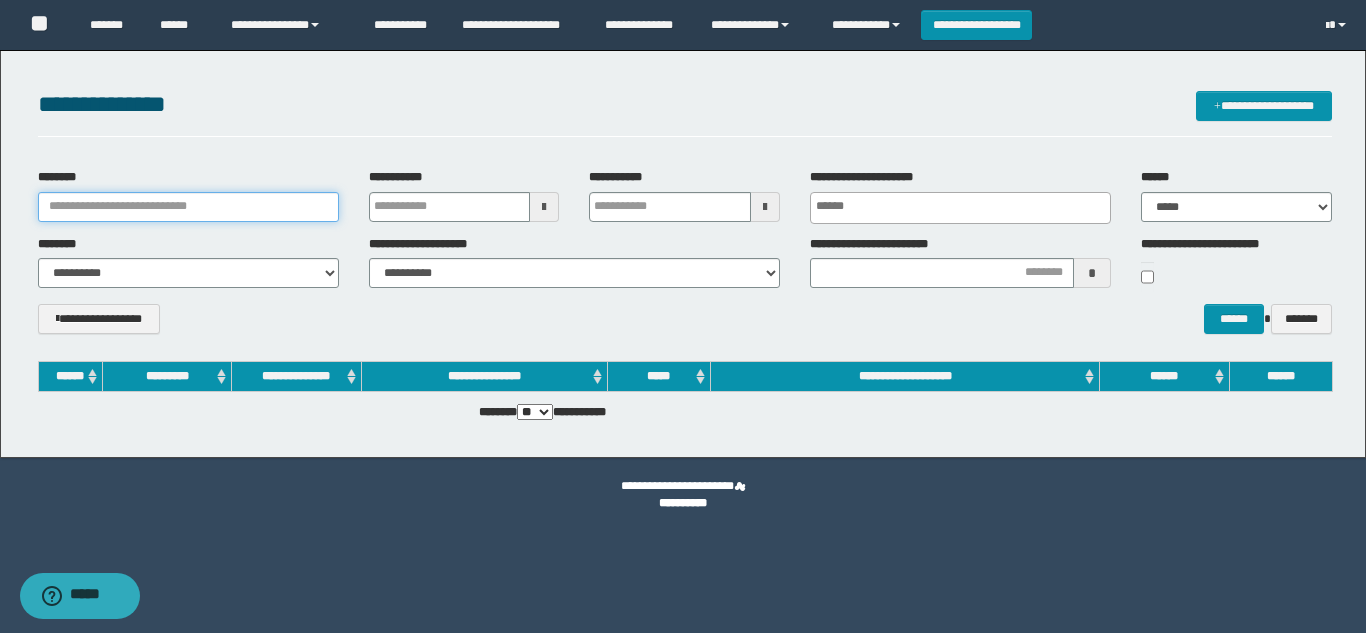 click on "********" at bounding box center [188, 207] 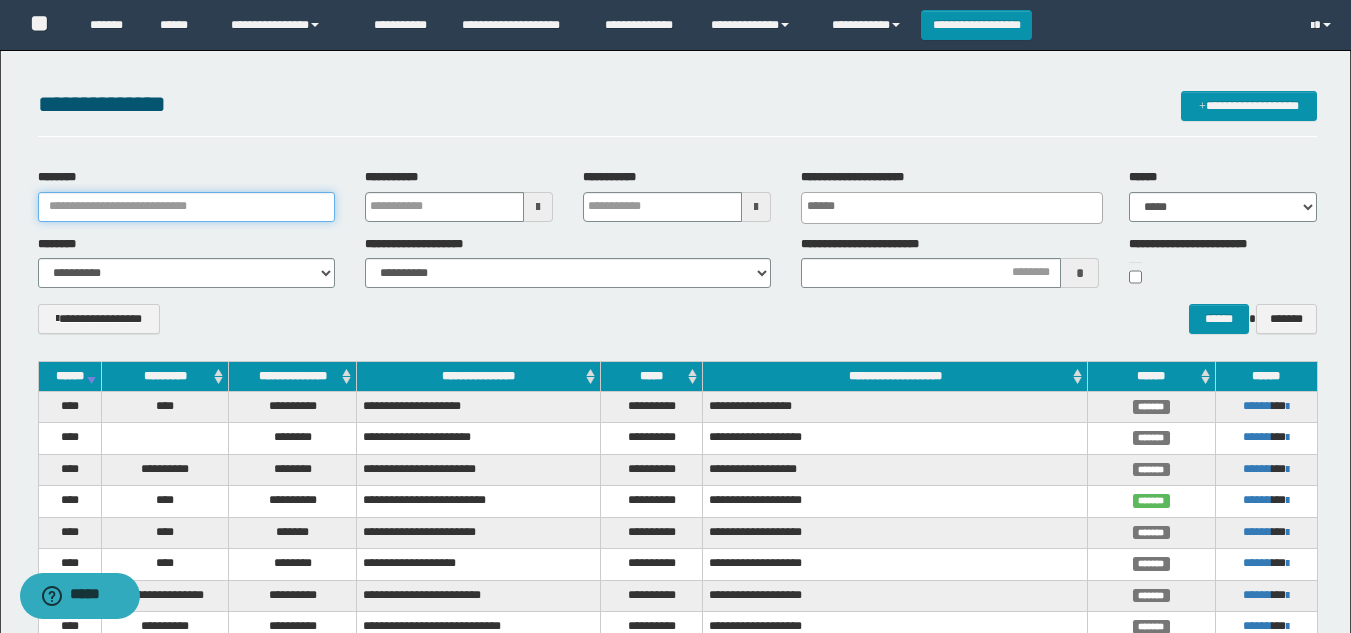 paste on "**********" 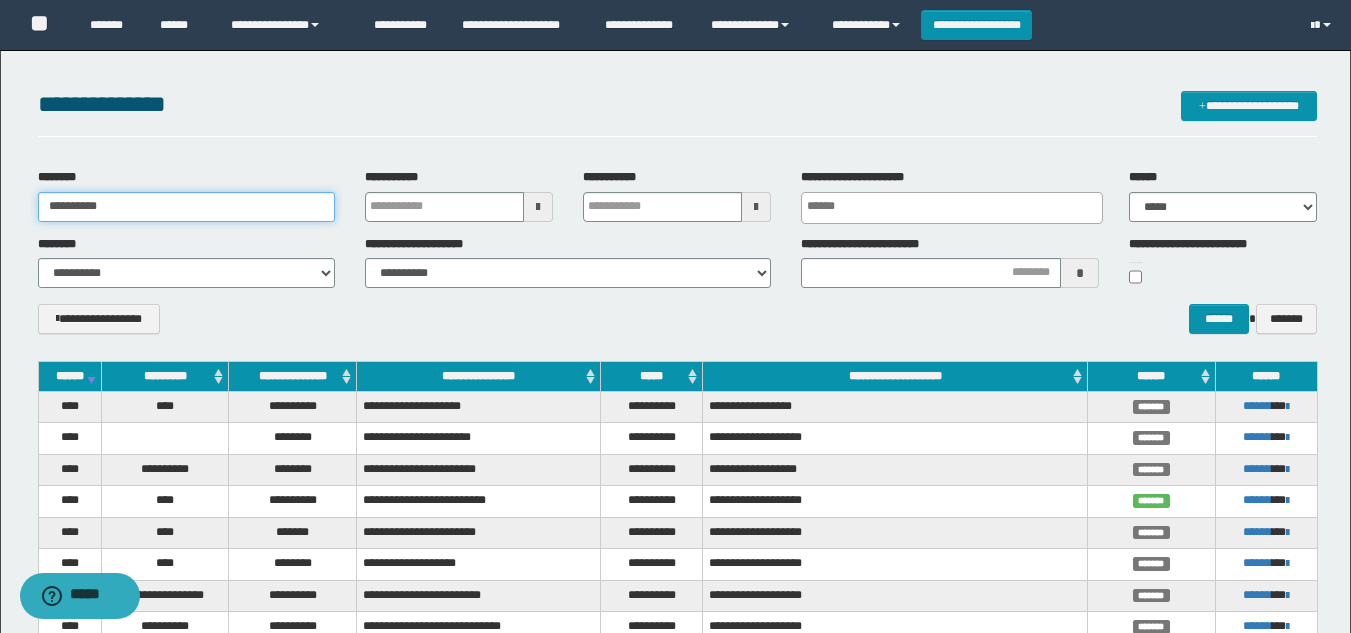 type on "**********" 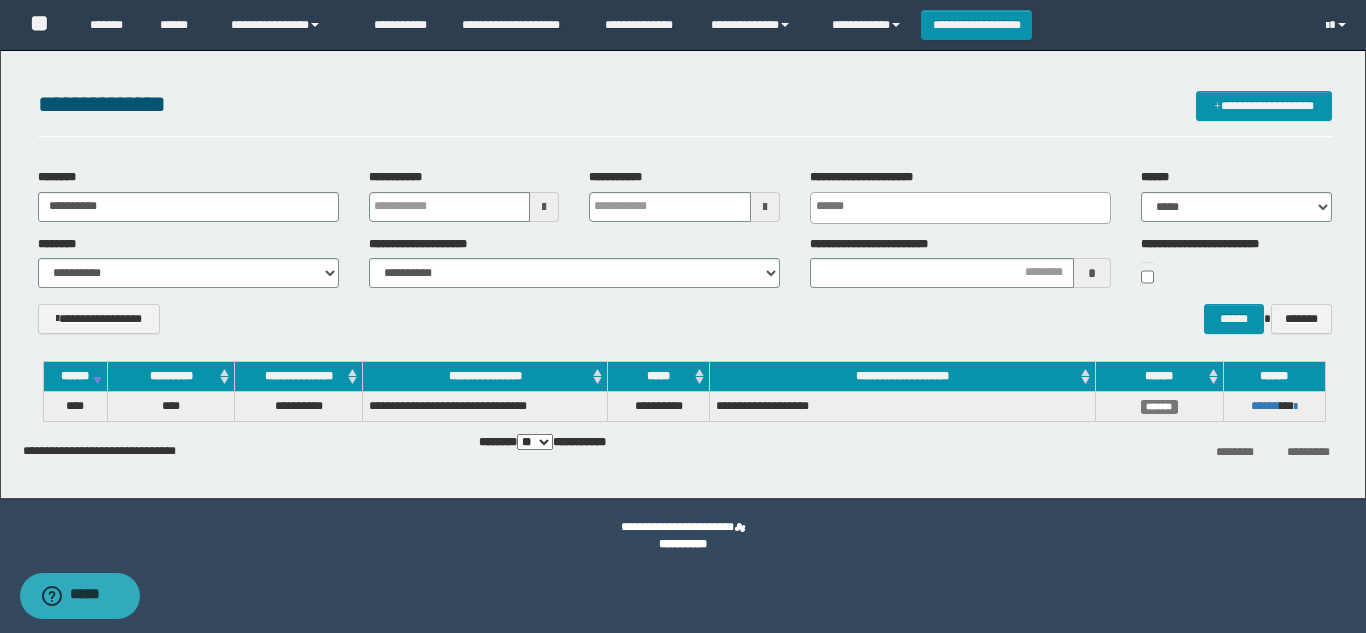 click on "**********" at bounding box center [685, 326] 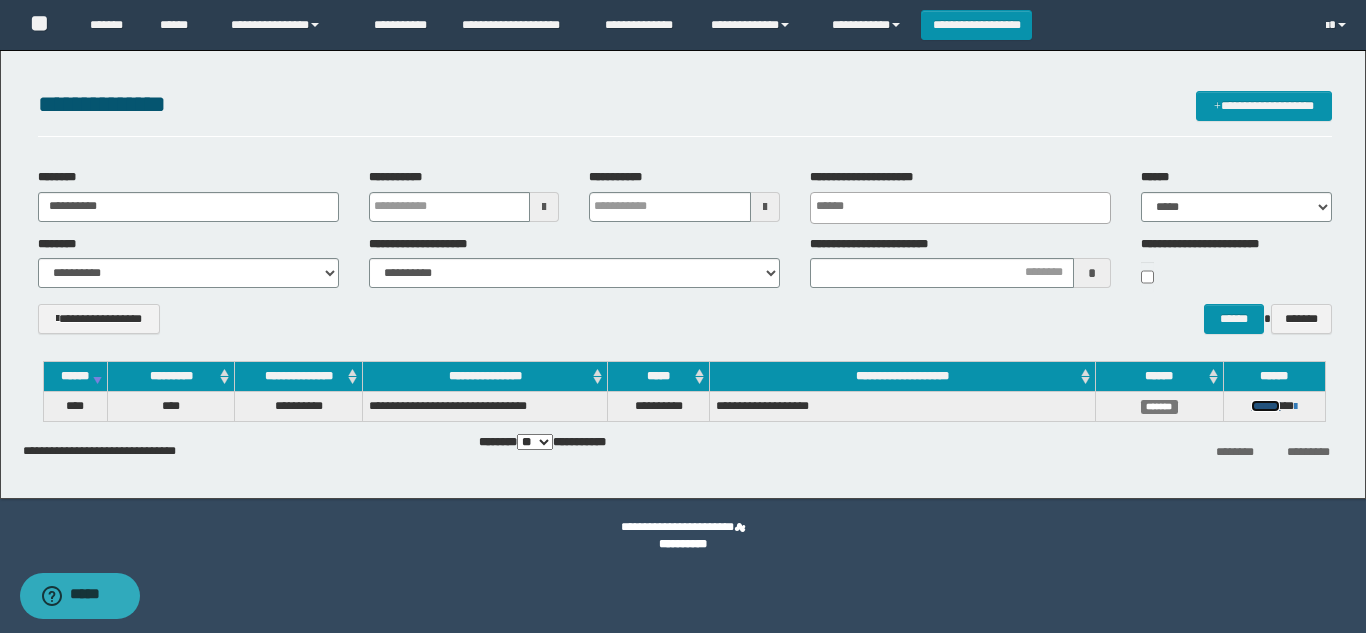 click on "******" at bounding box center [1265, 406] 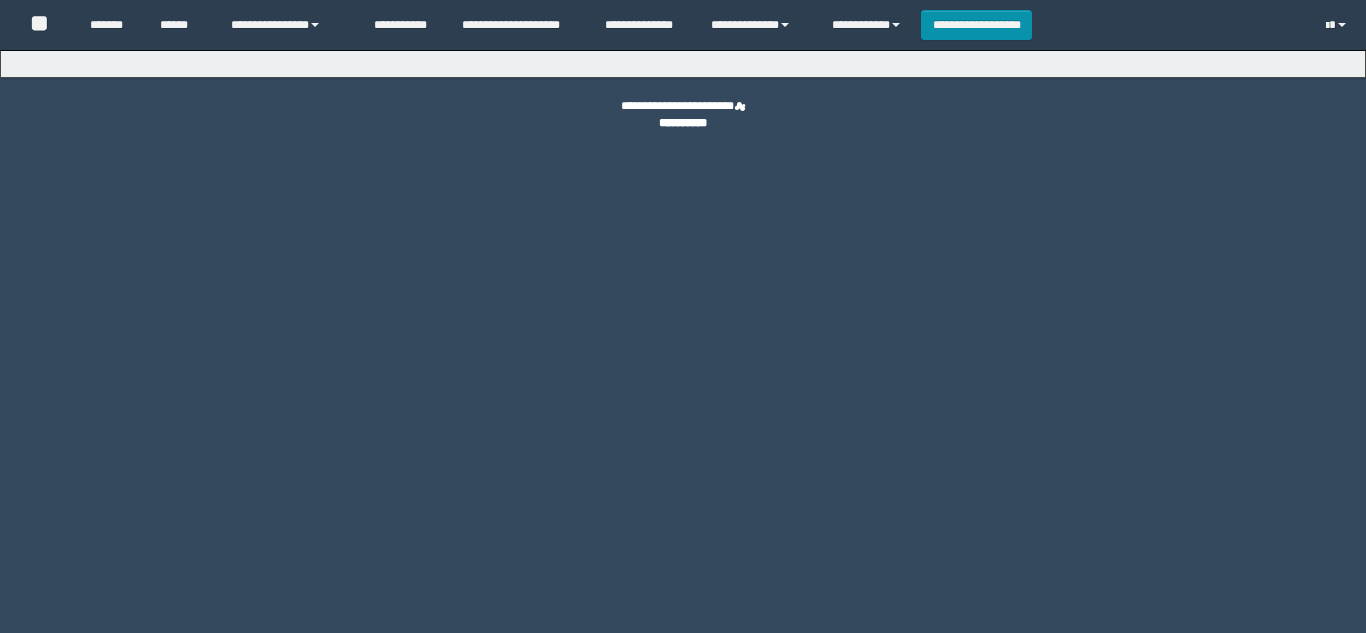 scroll, scrollTop: 0, scrollLeft: 0, axis: both 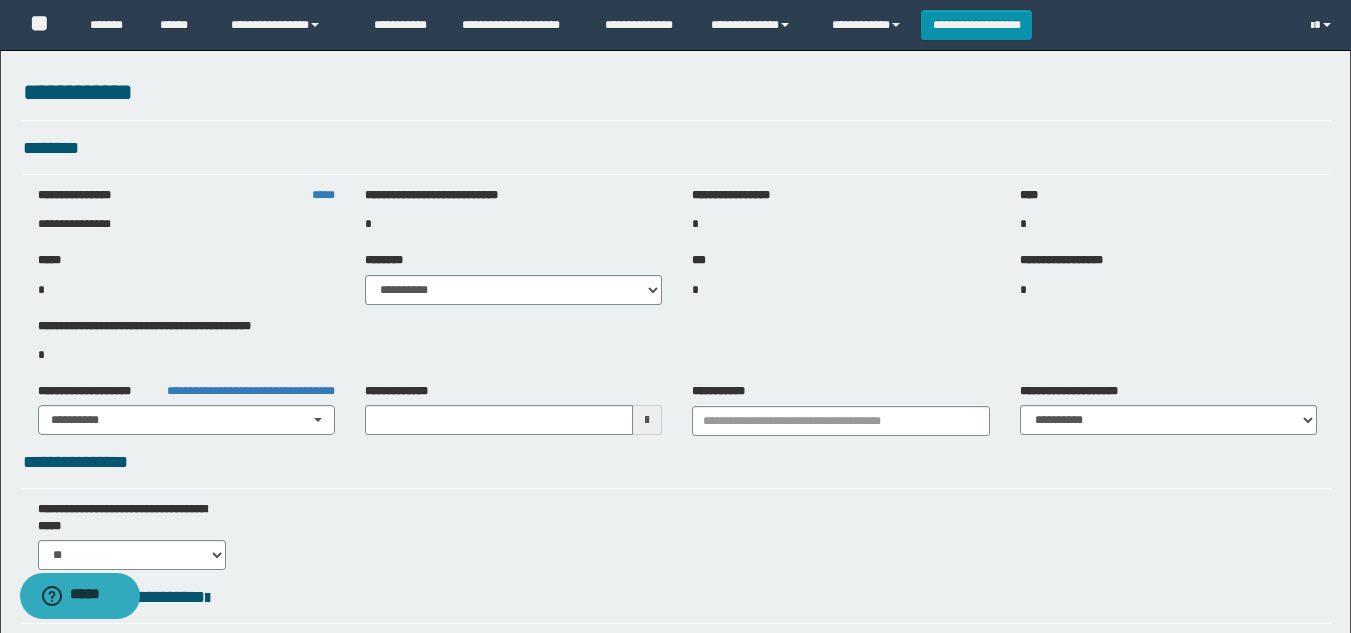 type on "**********" 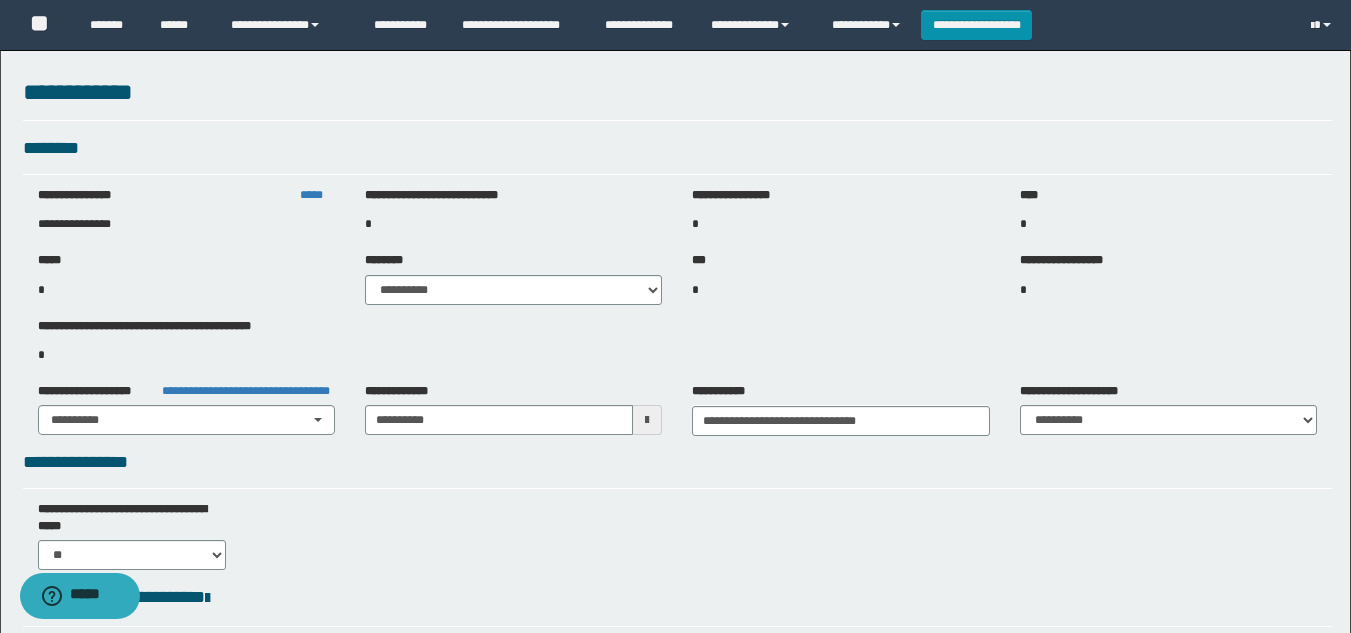 select on "***" 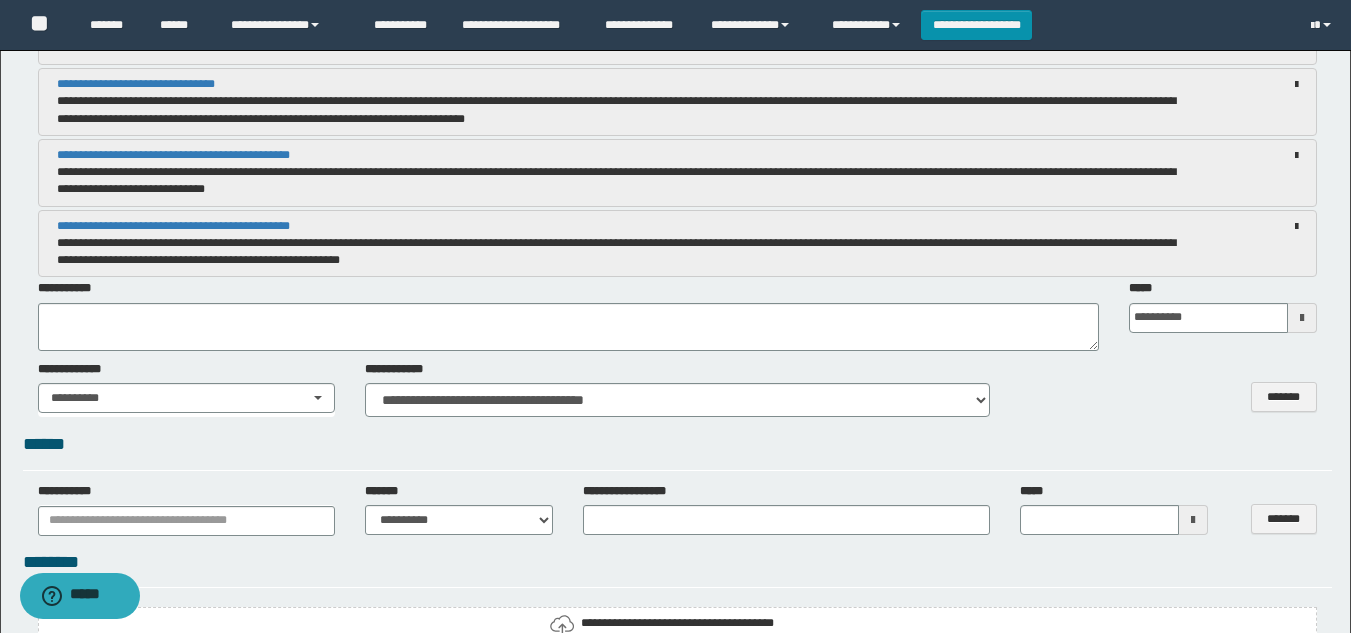 scroll, scrollTop: 1700, scrollLeft: 0, axis: vertical 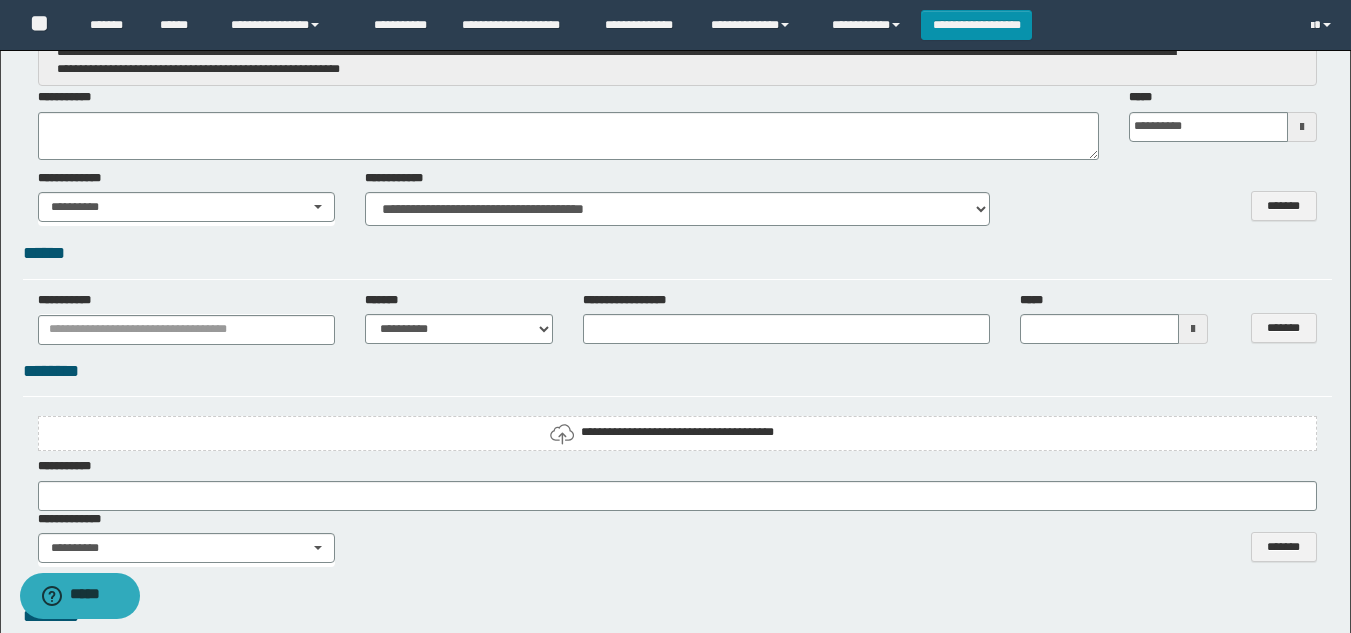 click on "********" at bounding box center [677, 372] 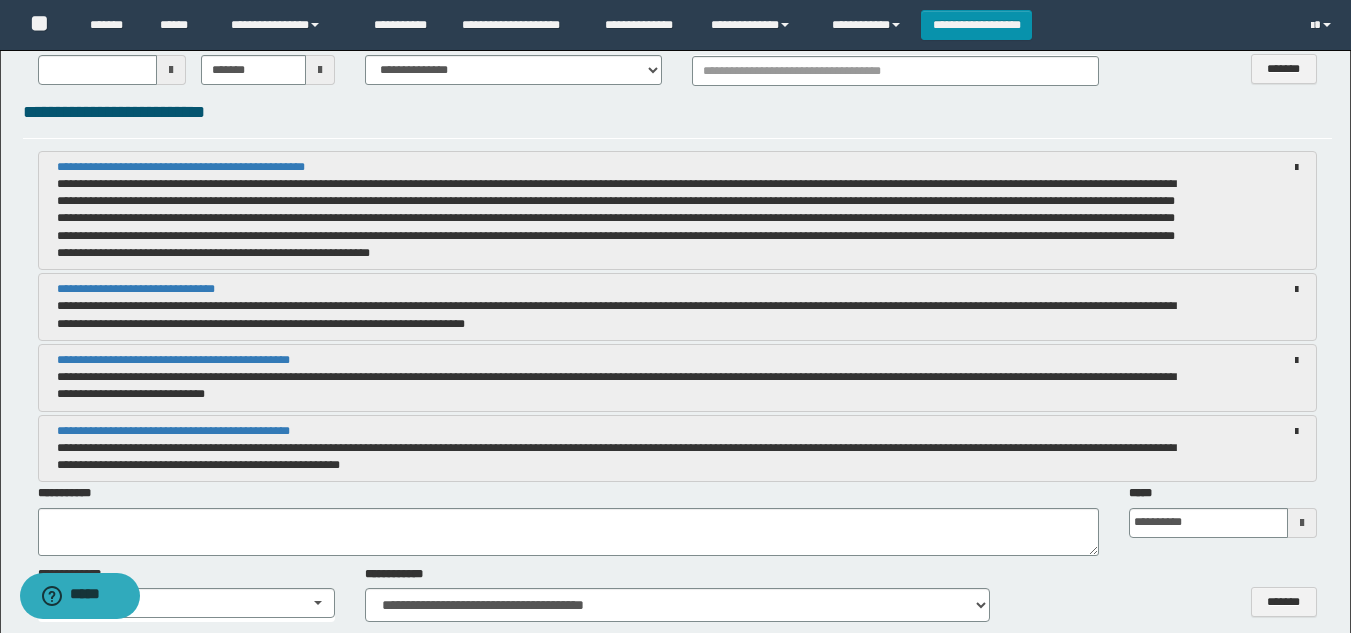 scroll, scrollTop: 1300, scrollLeft: 0, axis: vertical 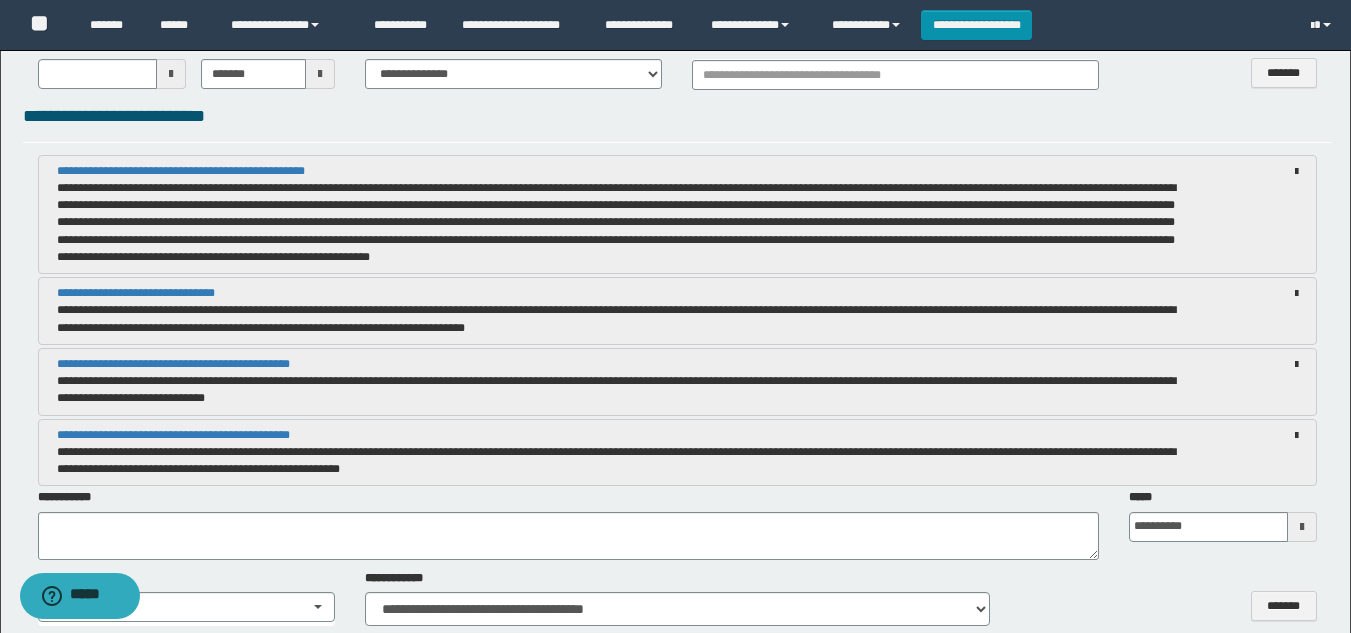 click on "**********" at bounding box center (677, 453) 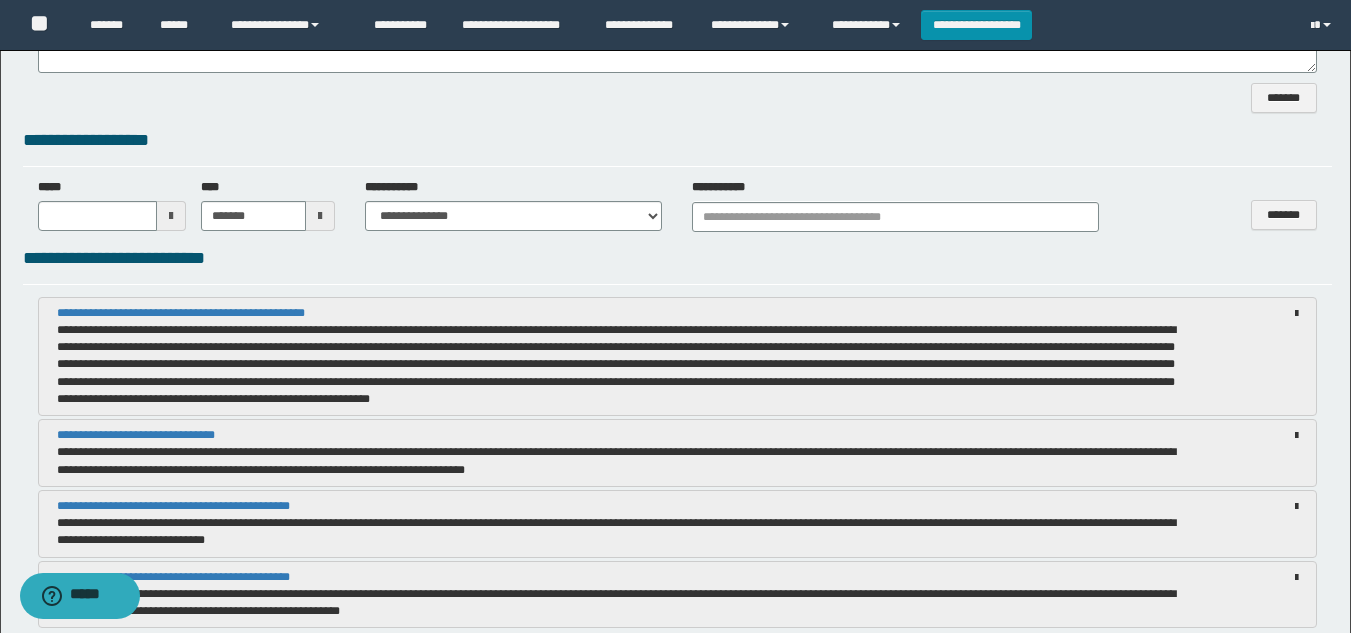 scroll, scrollTop: 900, scrollLeft: 0, axis: vertical 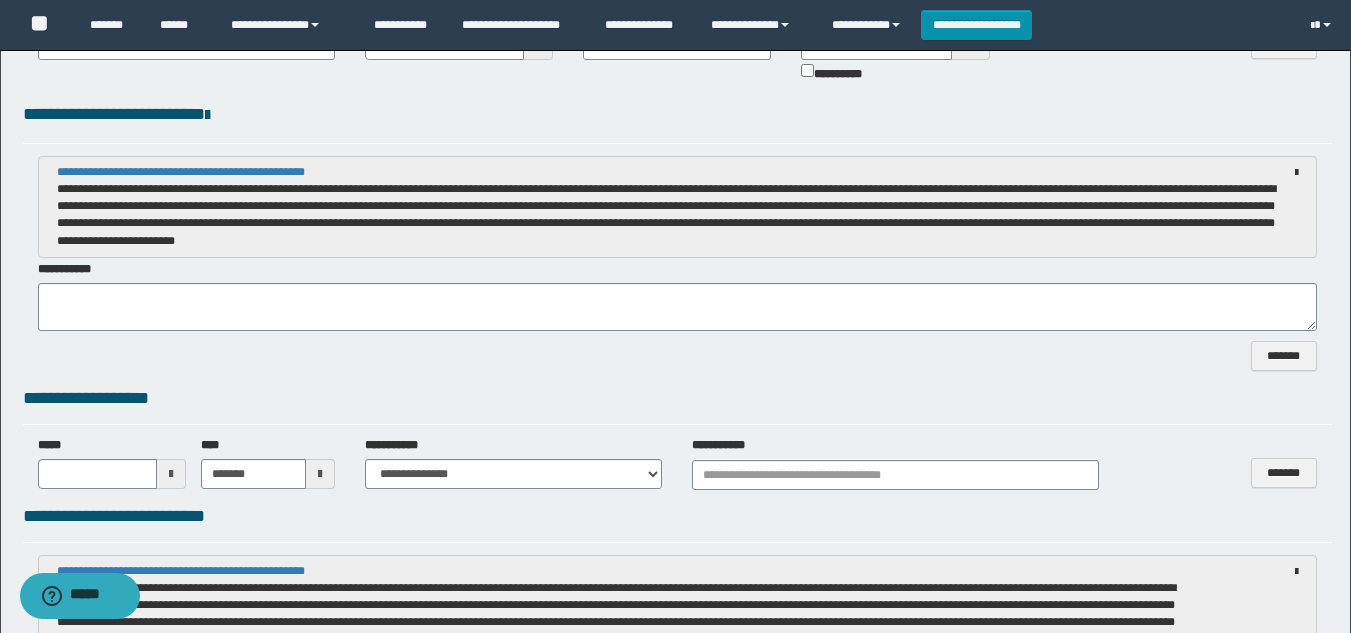 click on "**********" at bounding box center (677, 207) 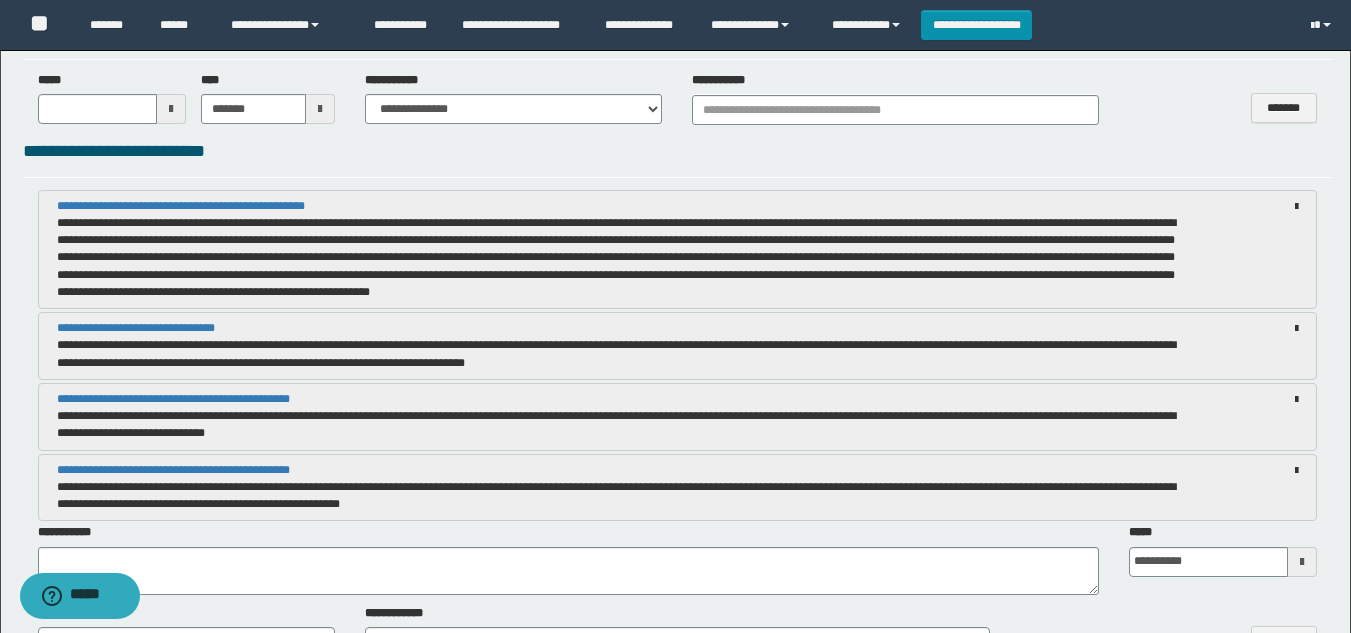 scroll, scrollTop: 1300, scrollLeft: 0, axis: vertical 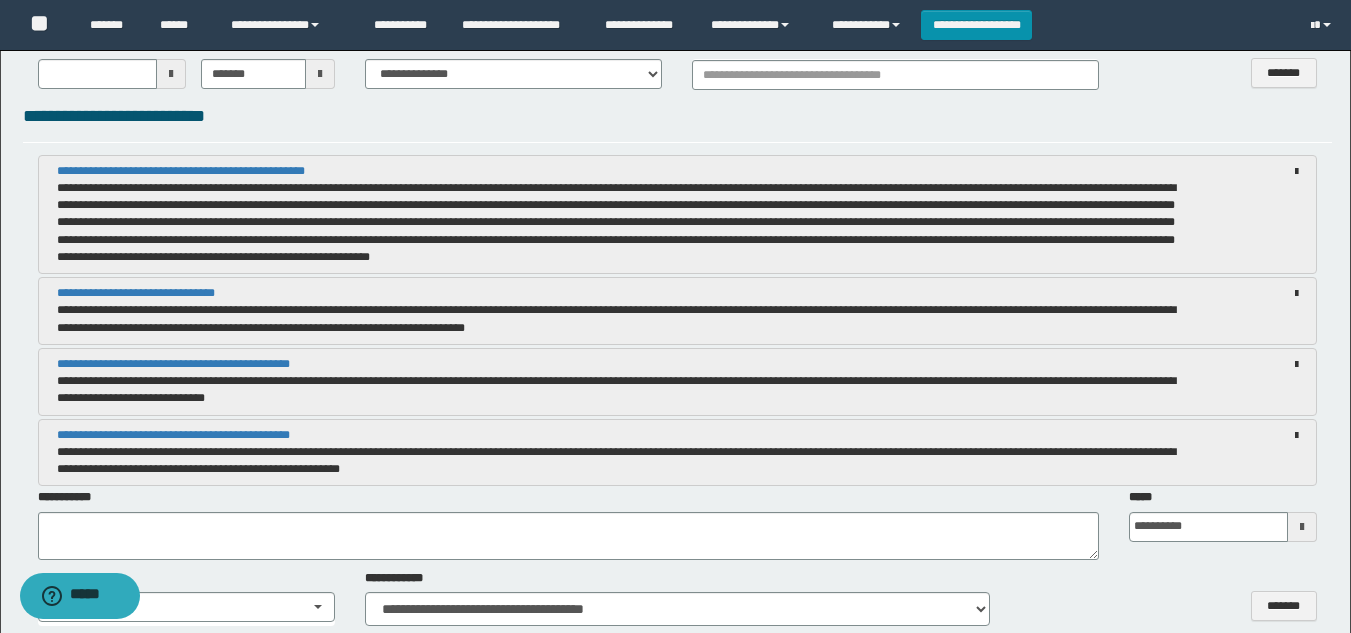 click on "**********" at bounding box center (677, 453) 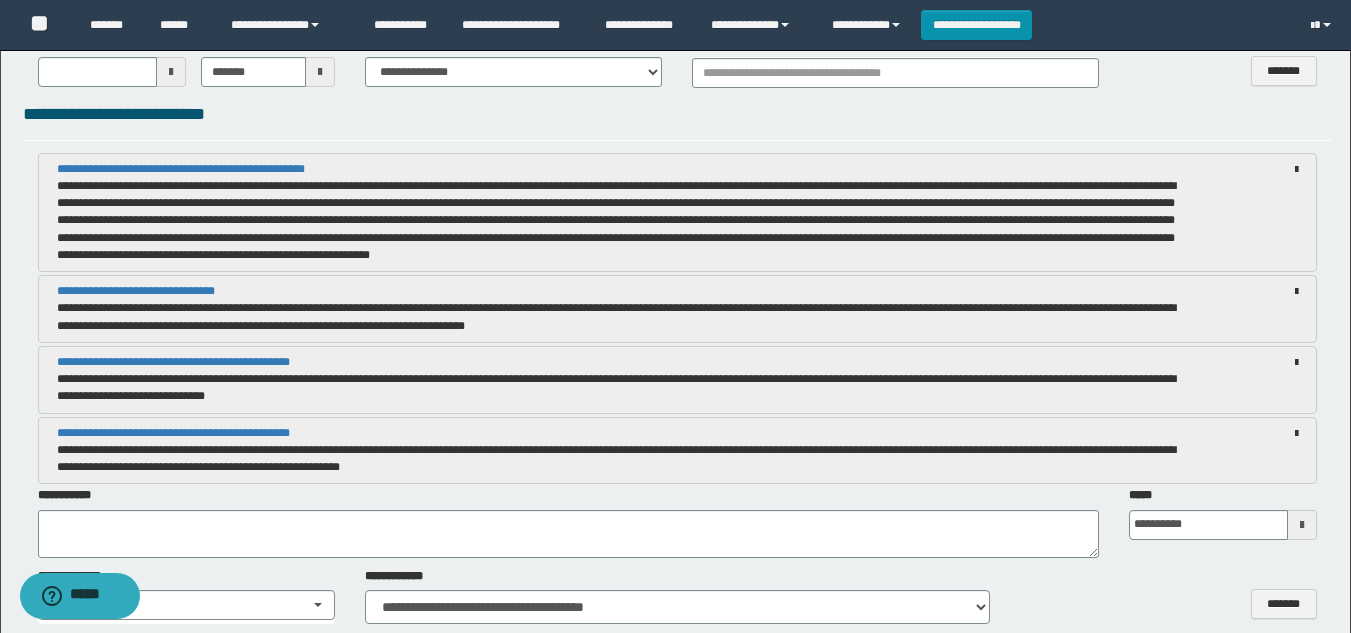 scroll, scrollTop: 1300, scrollLeft: 0, axis: vertical 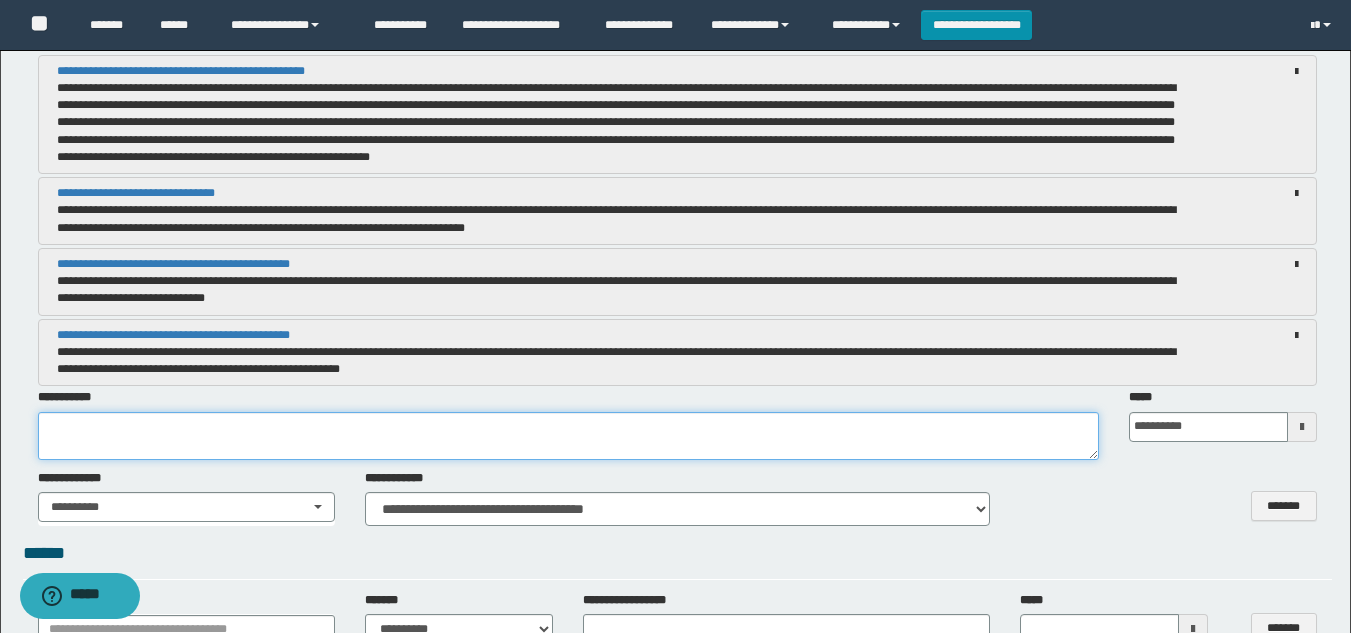 click at bounding box center (568, 436) 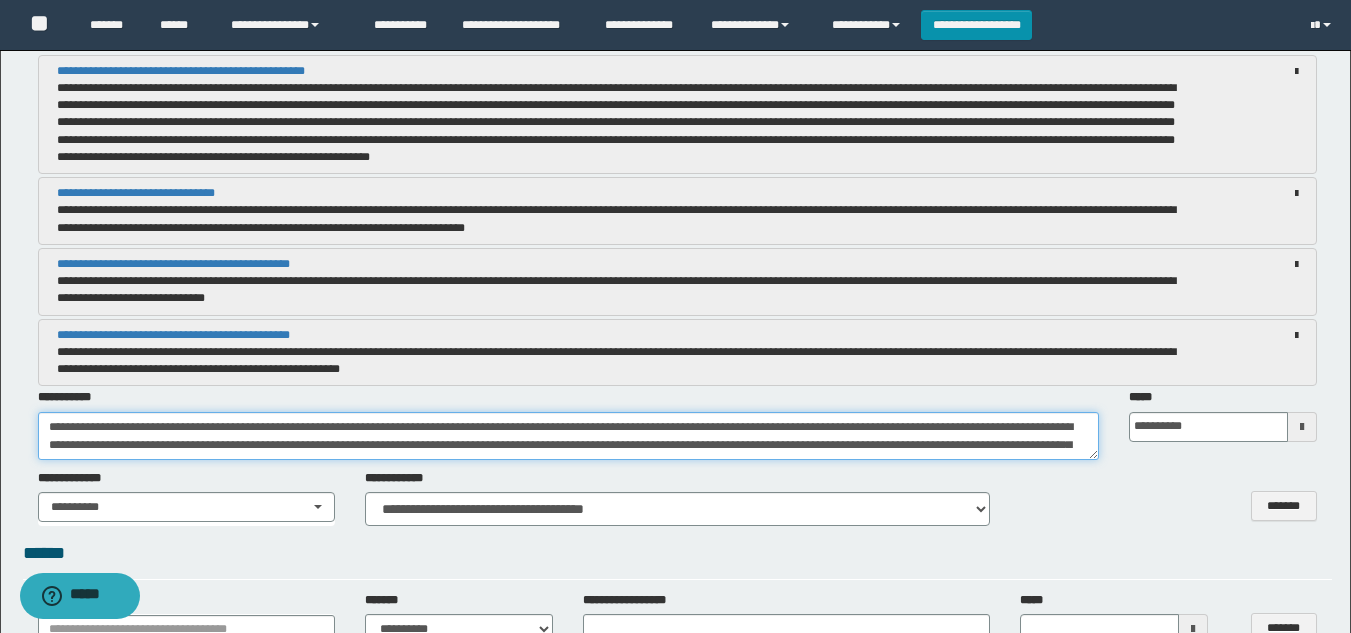 scroll, scrollTop: 47, scrollLeft: 0, axis: vertical 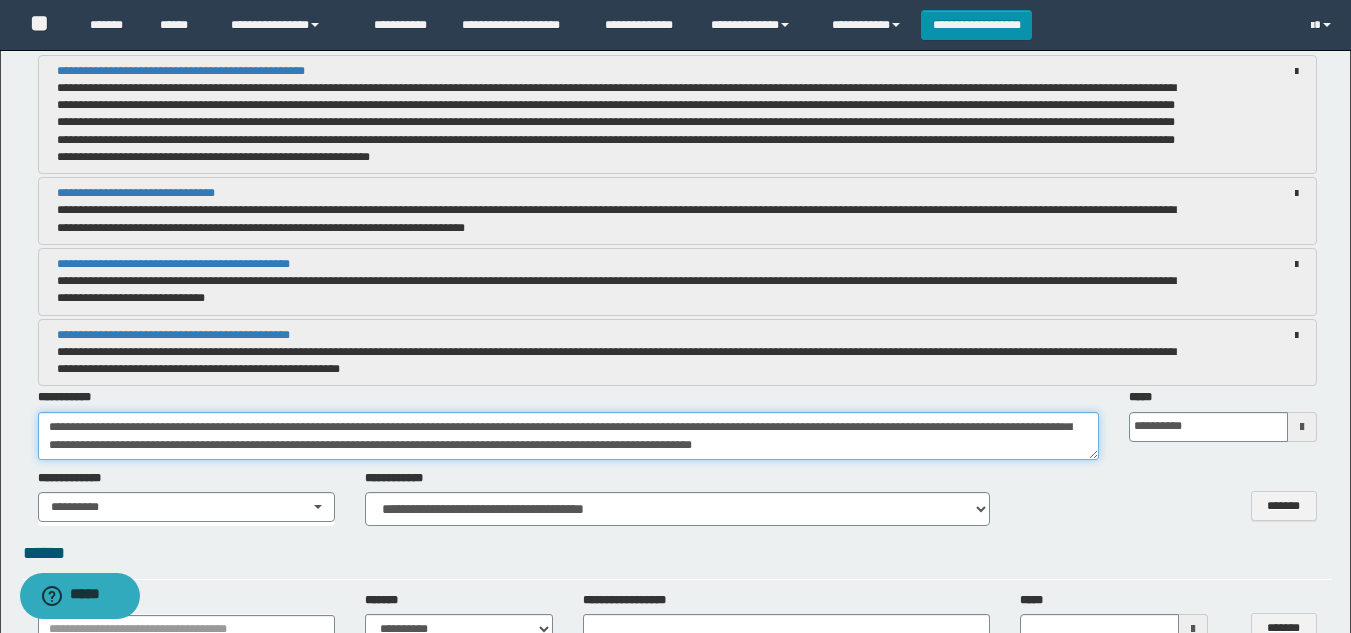 type on "**********" 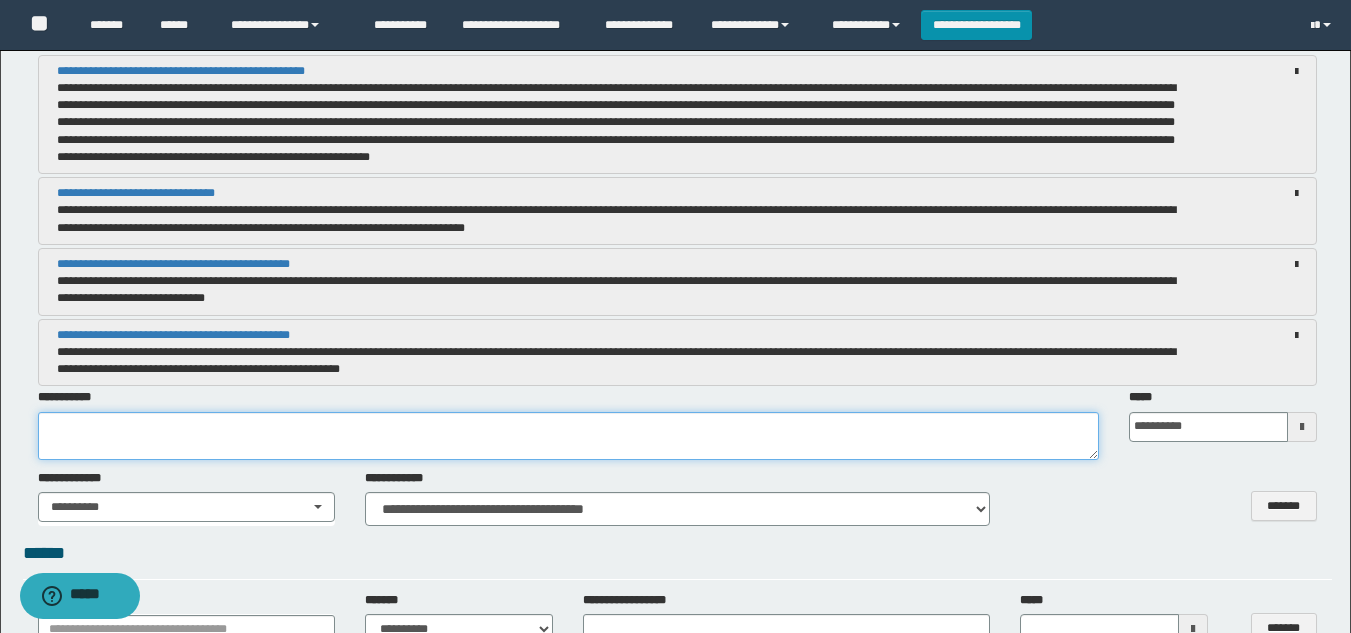 scroll, scrollTop: 0, scrollLeft: 0, axis: both 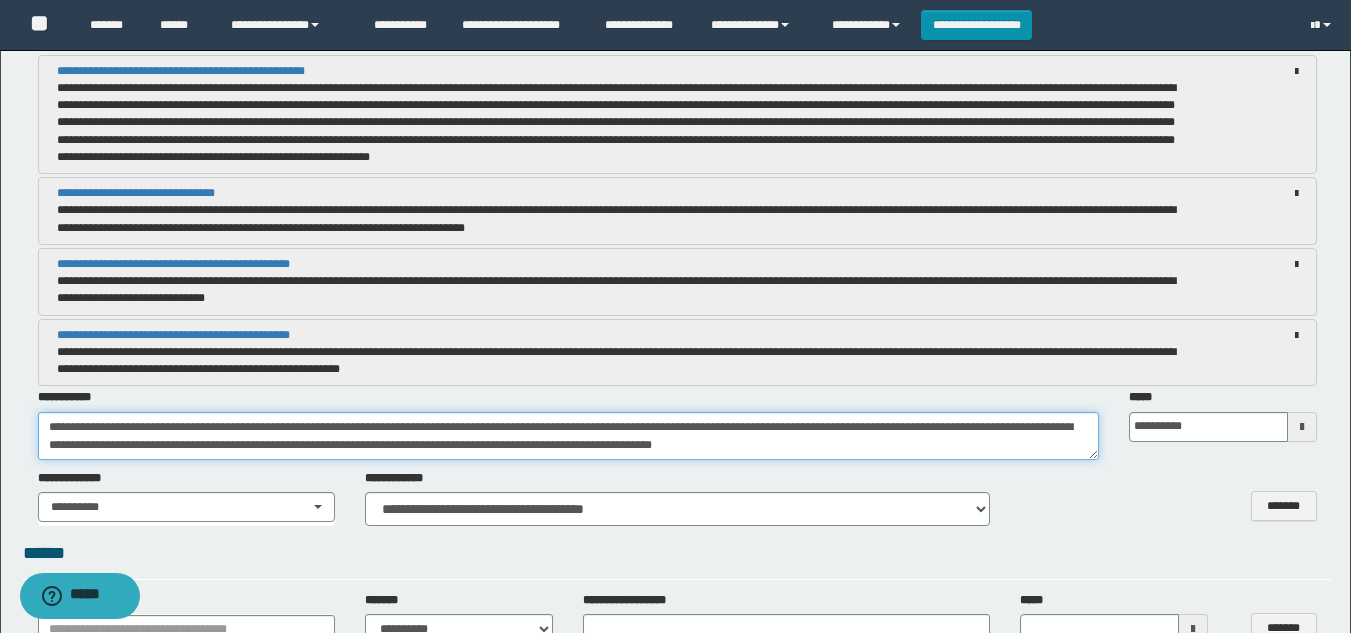 type on "**********" 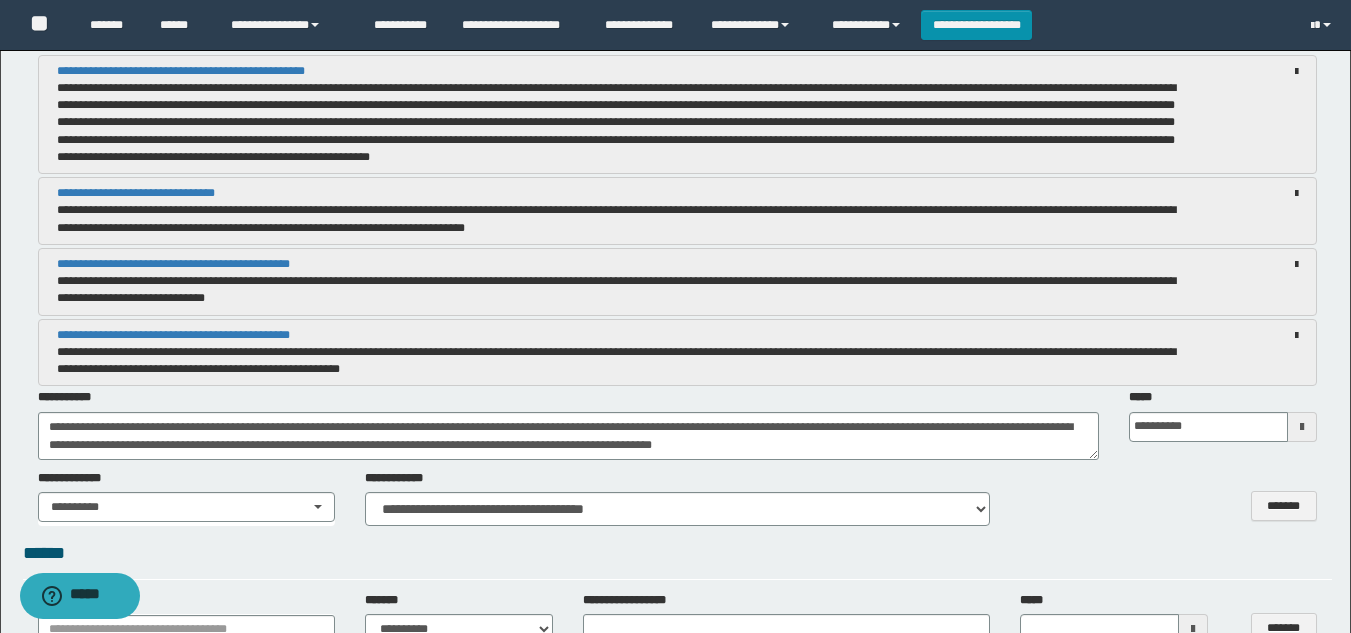 click at bounding box center [1302, 427] 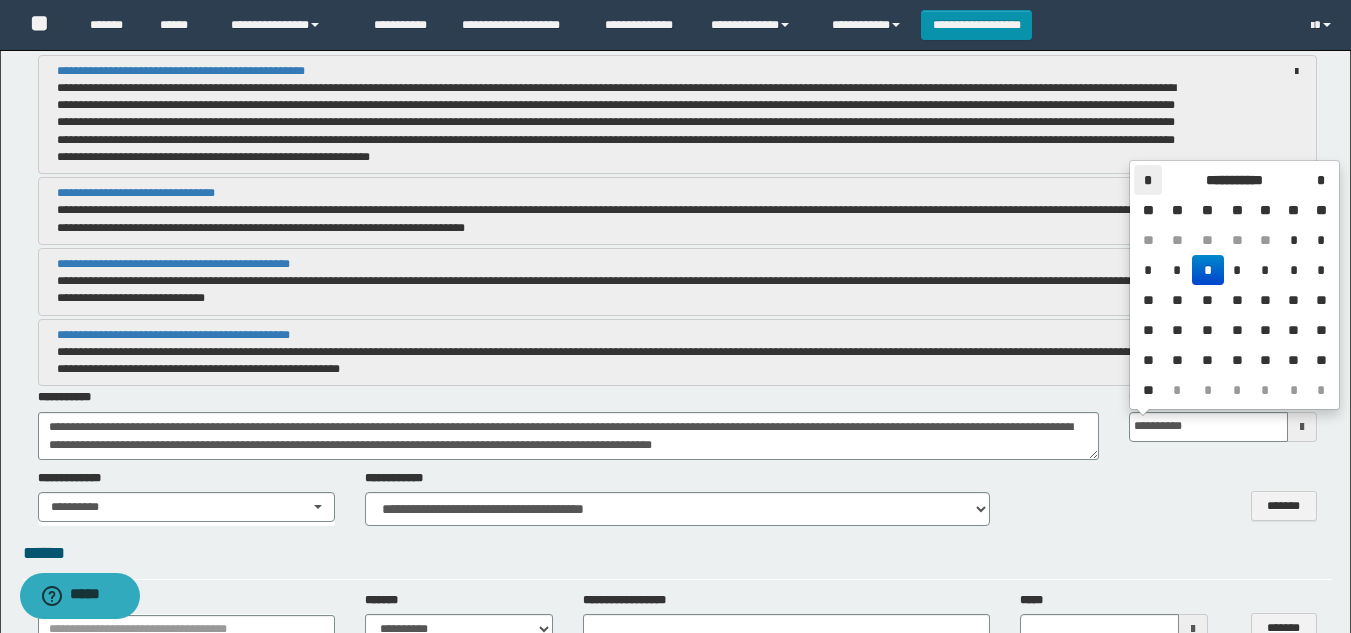 click on "*" at bounding box center [1148, 180] 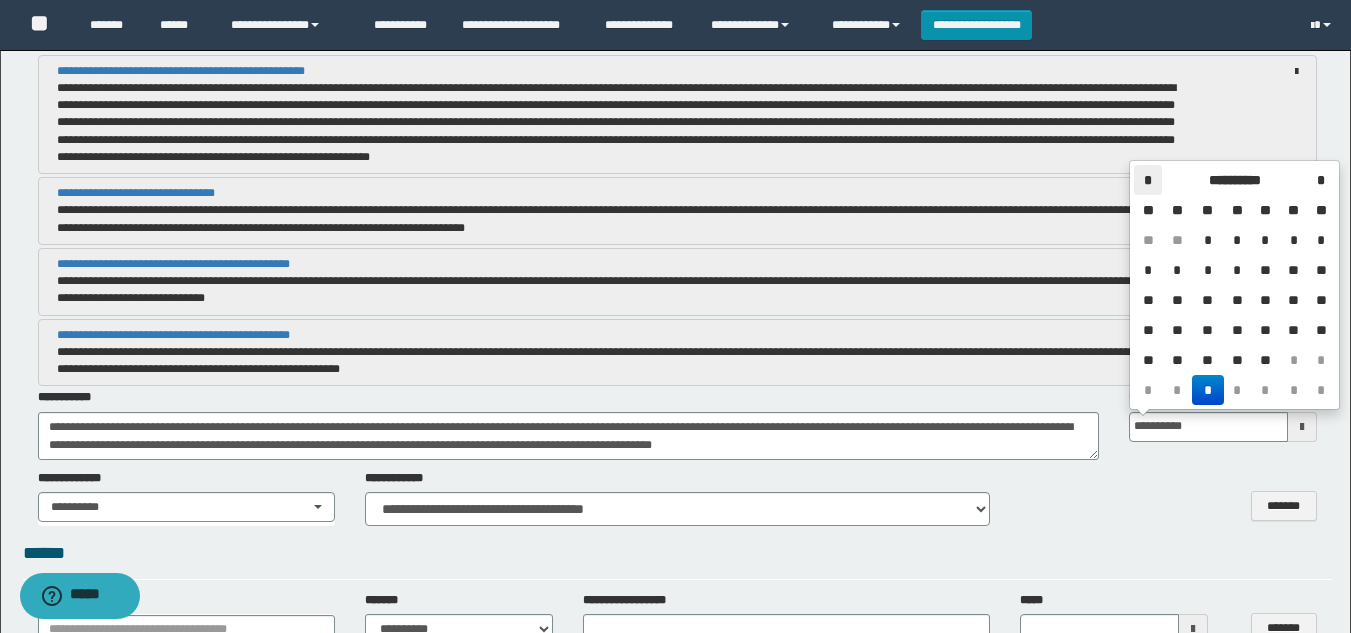 click on "*" at bounding box center (1148, 180) 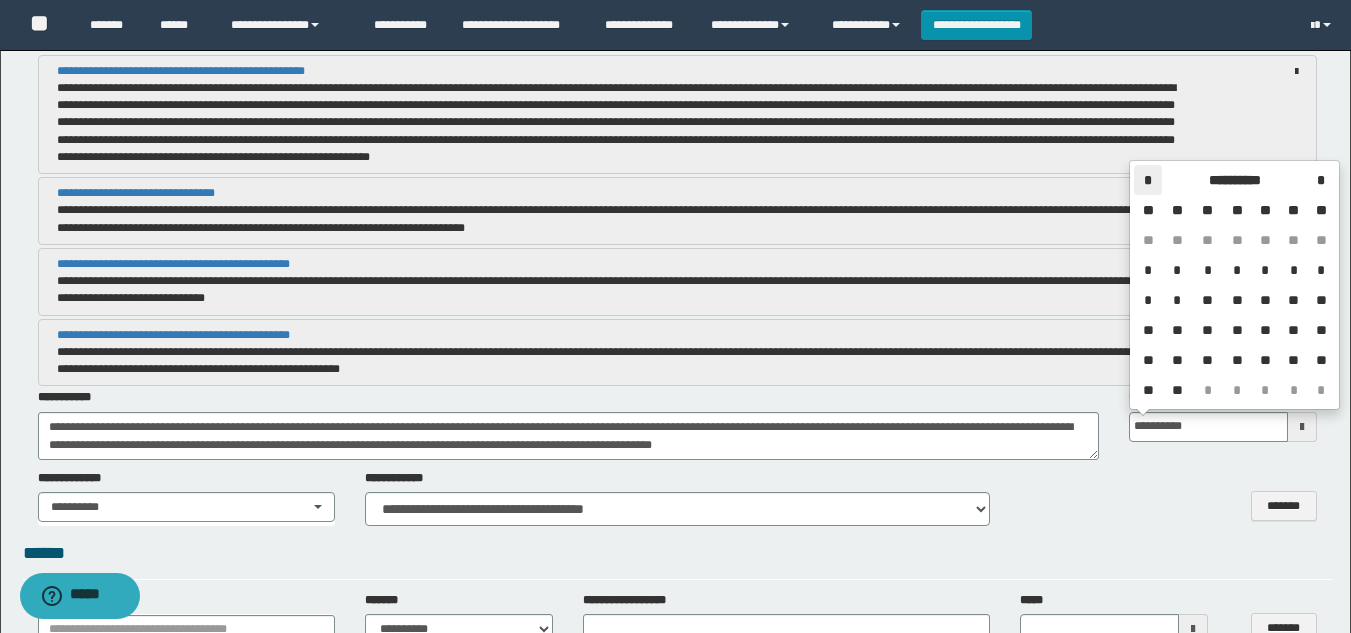click on "*" at bounding box center (1148, 180) 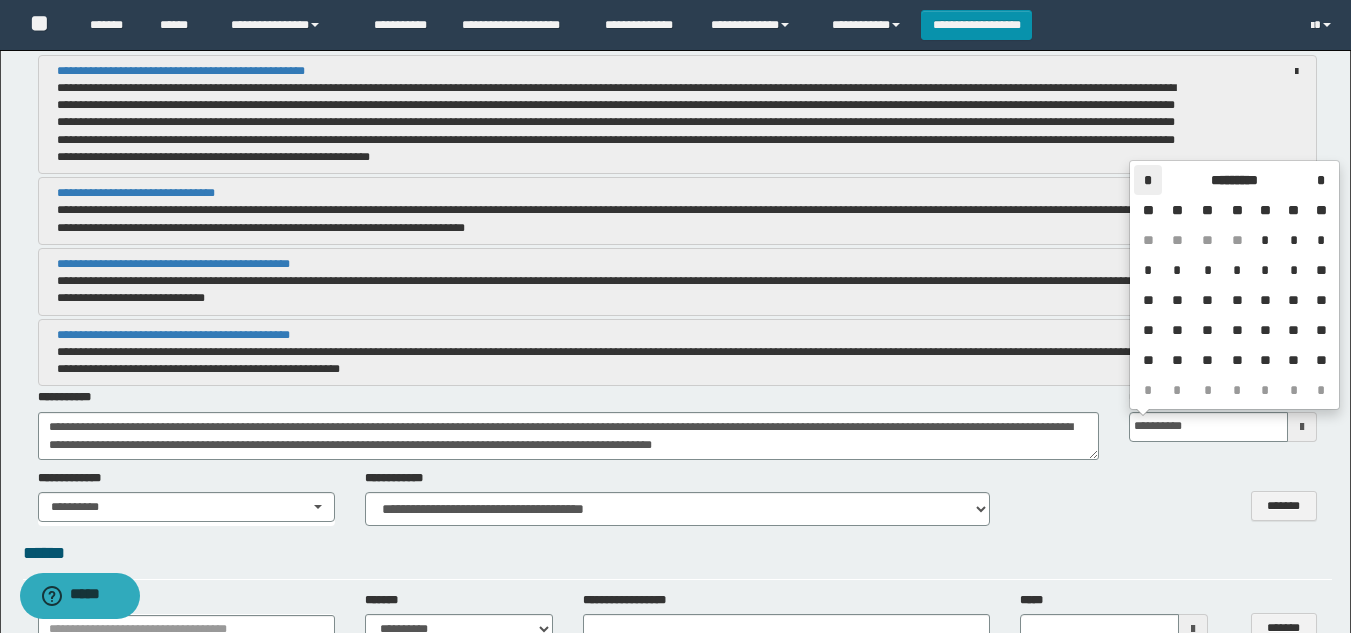 click on "*" at bounding box center [1148, 180] 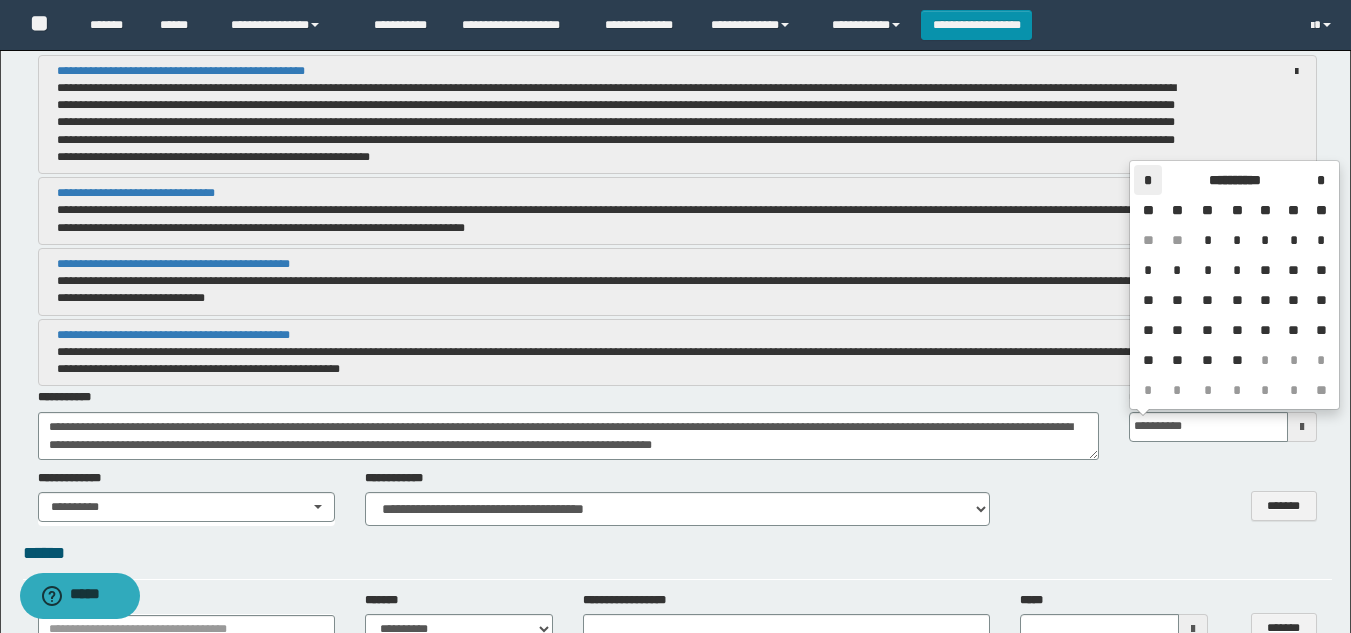 click on "*" at bounding box center [1148, 180] 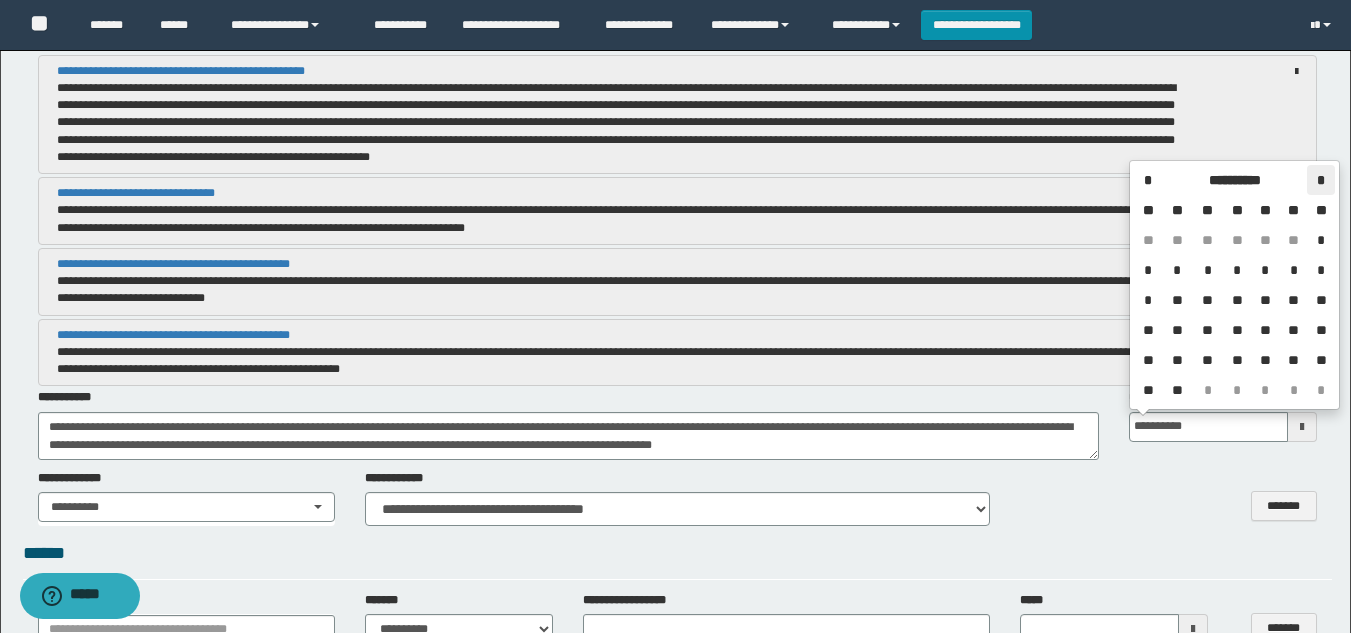 click on "*" at bounding box center (1320, 180) 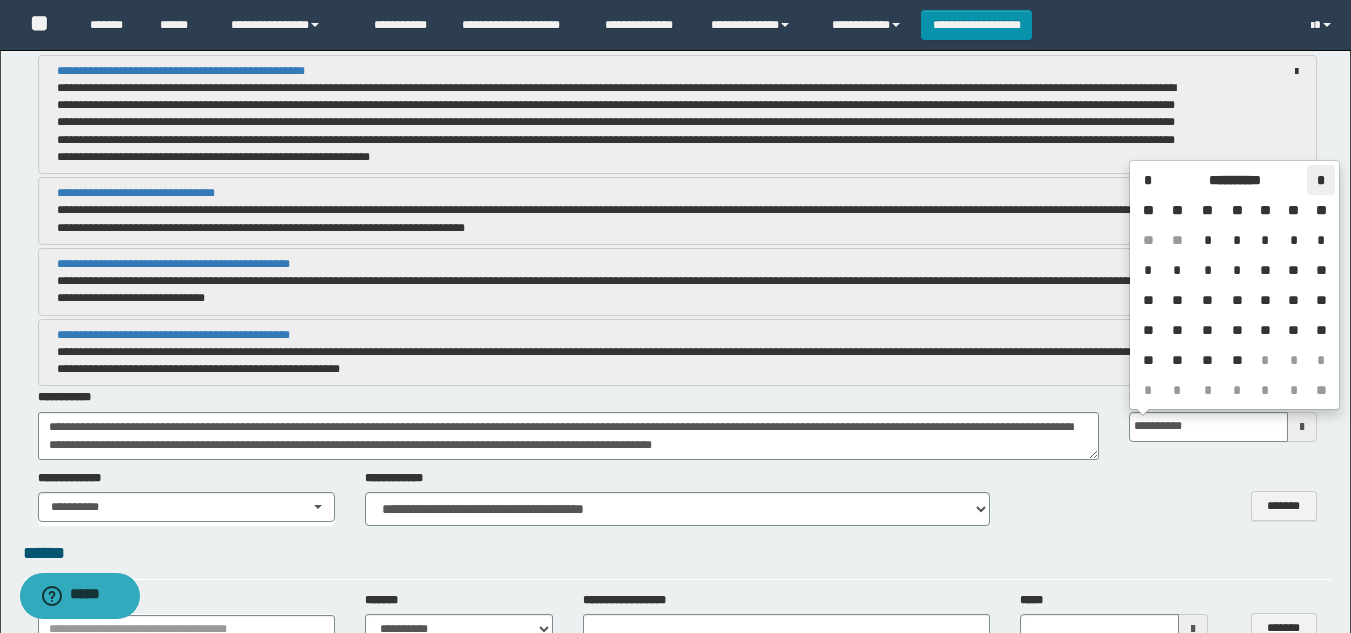 click on "*" at bounding box center (1320, 180) 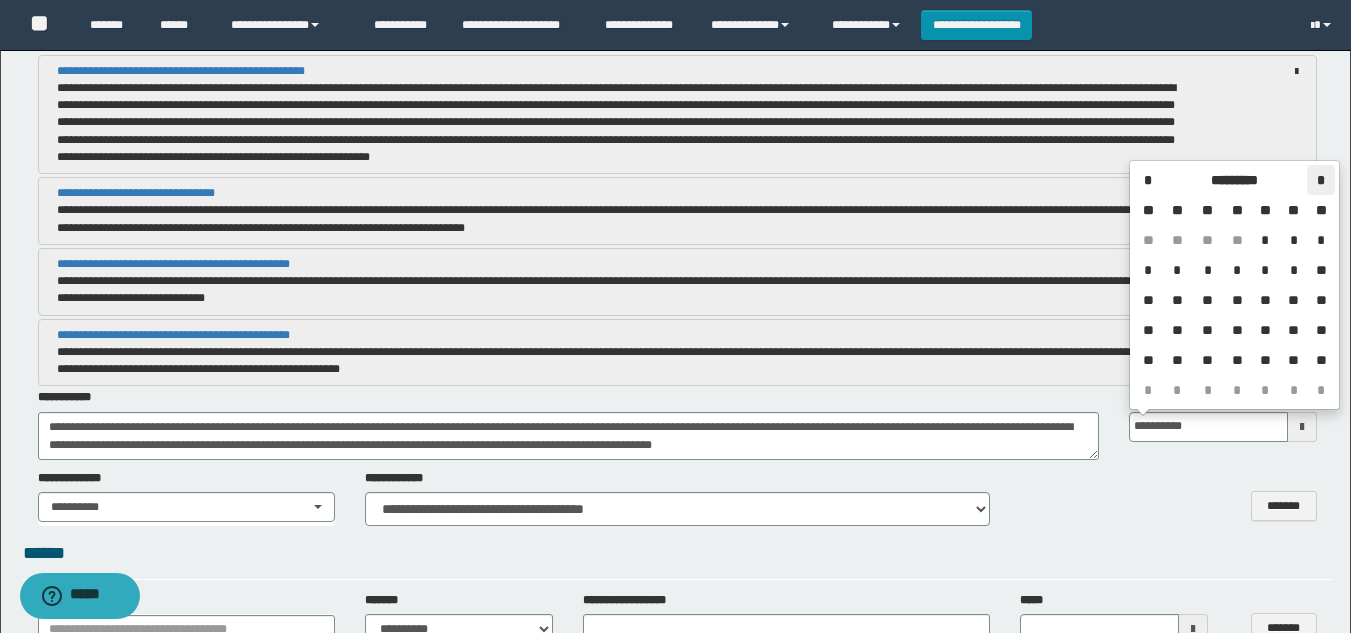 click on "*" at bounding box center (1320, 180) 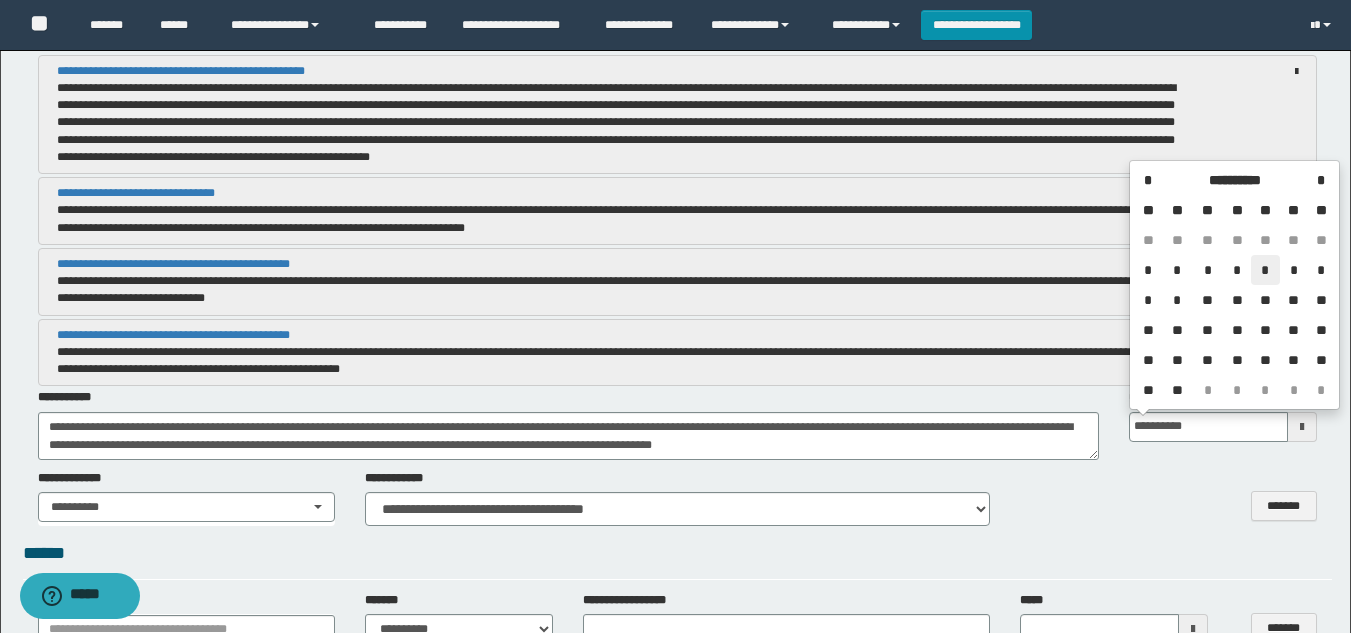 click on "*" at bounding box center (1265, 270) 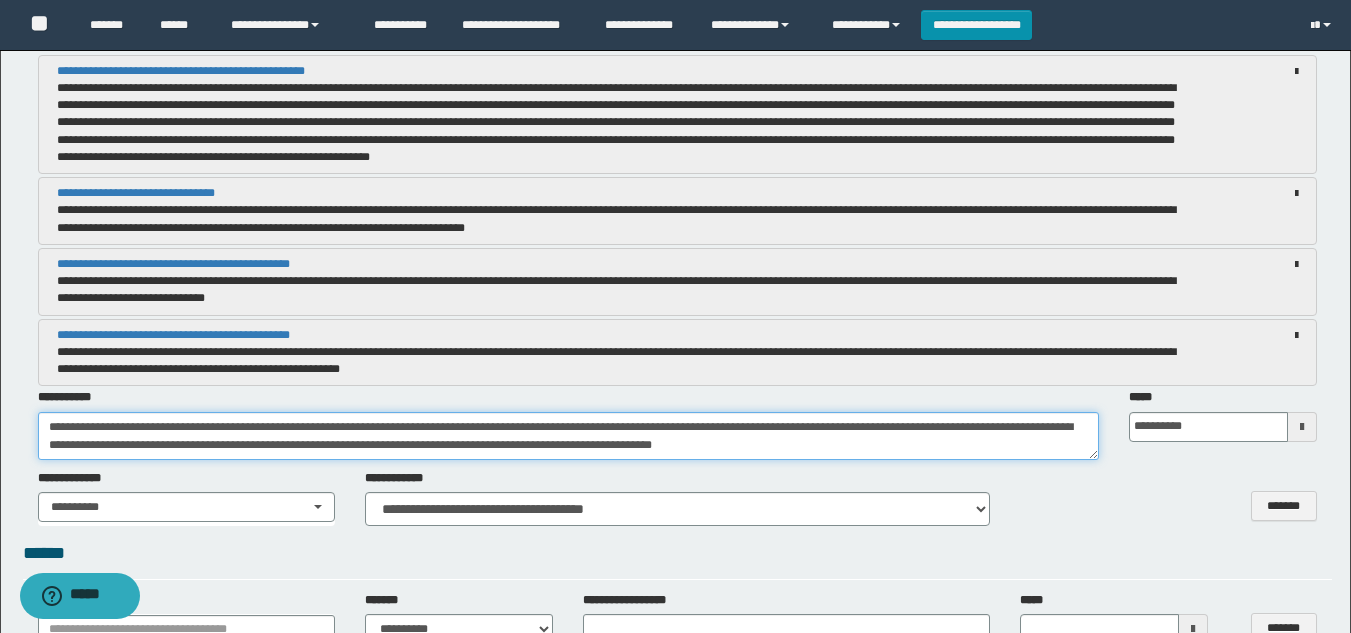 drag, startPoint x: 691, startPoint y: 428, endPoint x: 93, endPoint y: 444, distance: 598.214 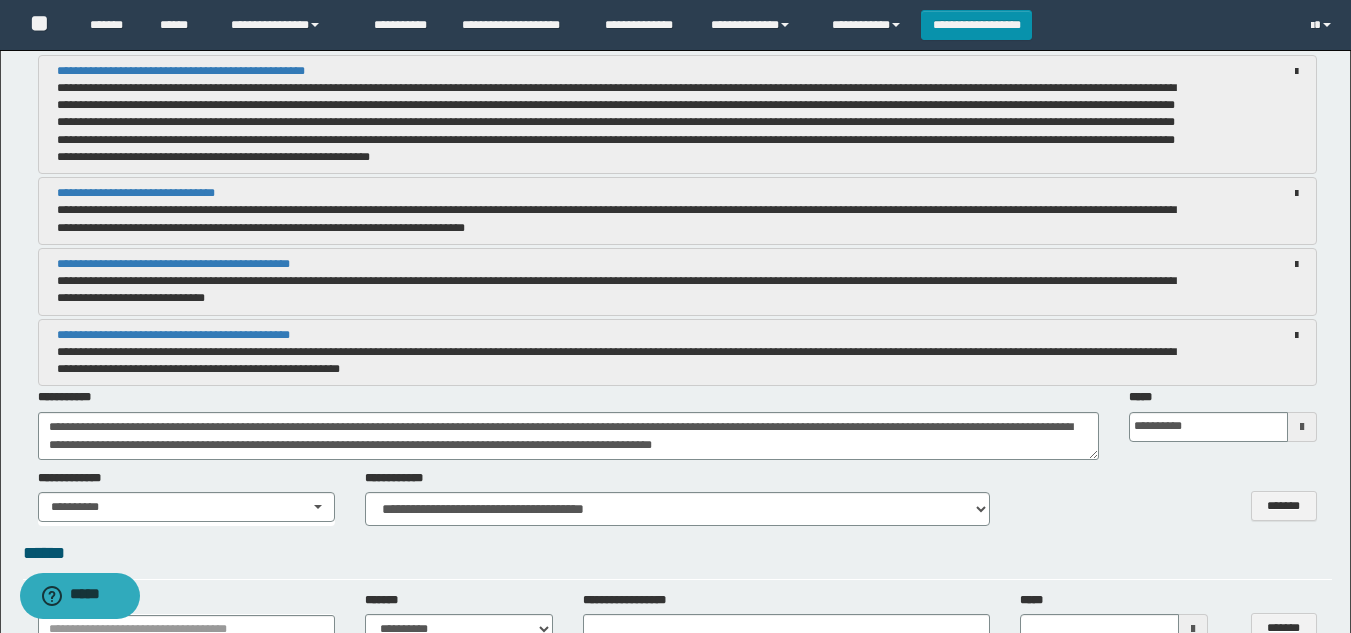 click at bounding box center [1302, 427] 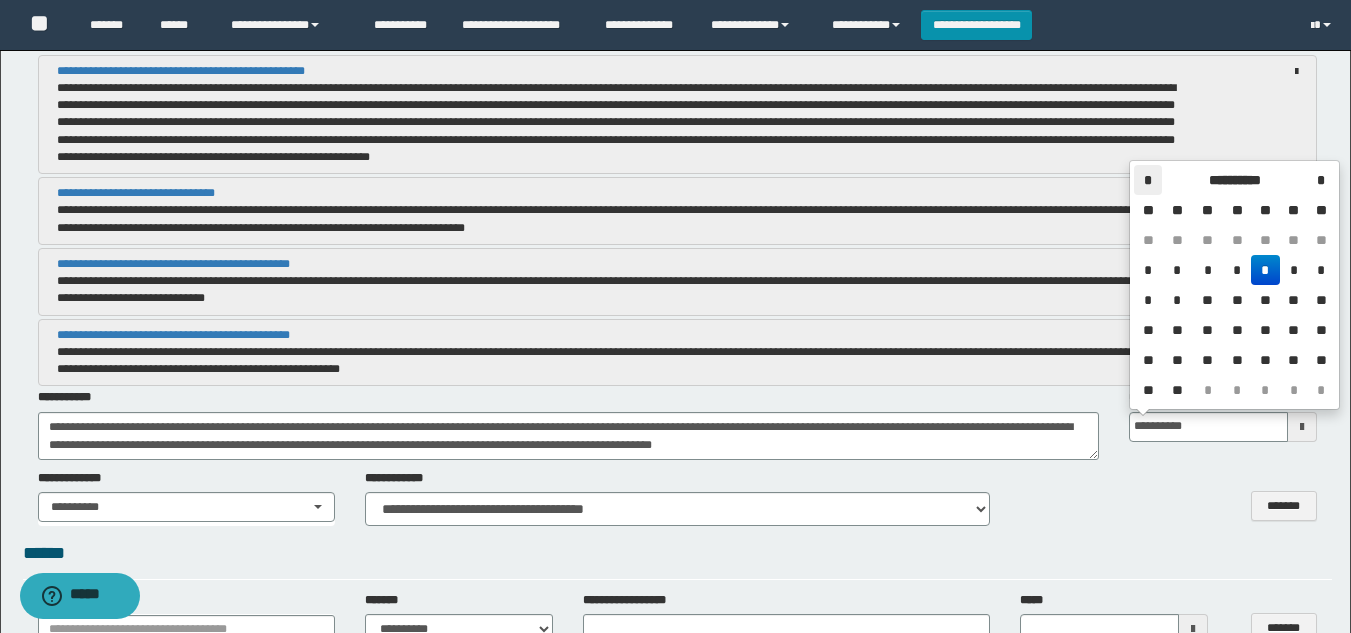 click on "*" at bounding box center [1148, 180] 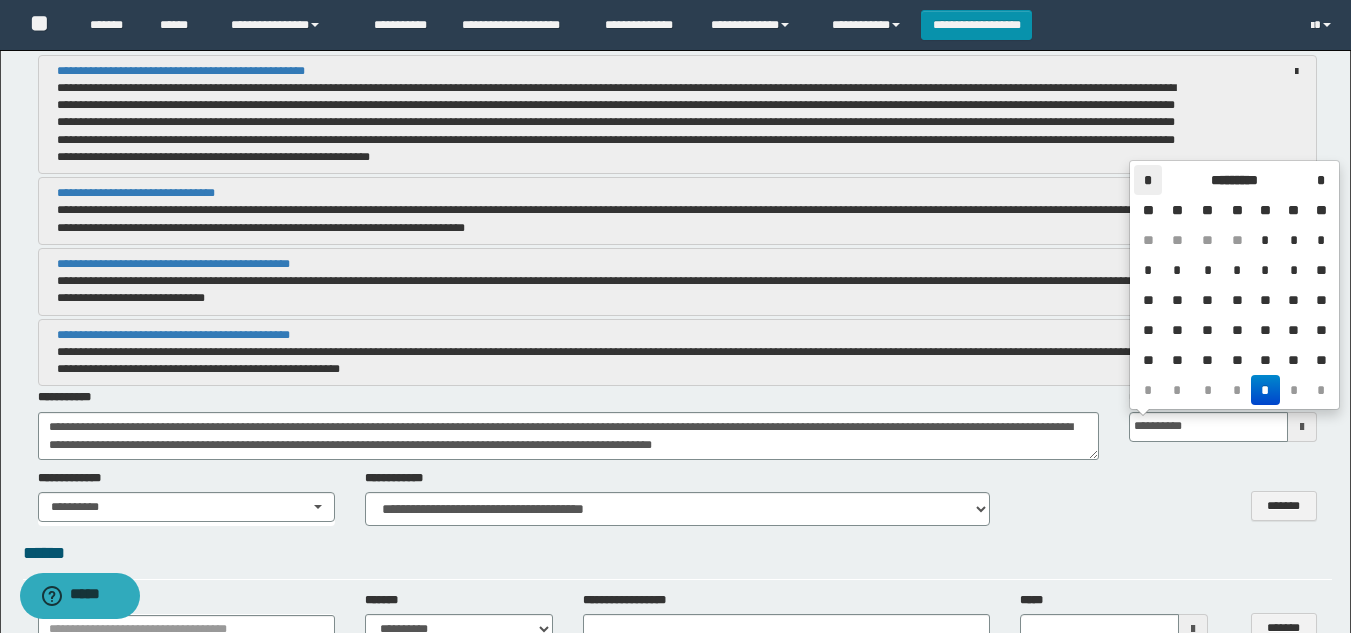 click on "*" at bounding box center [1148, 180] 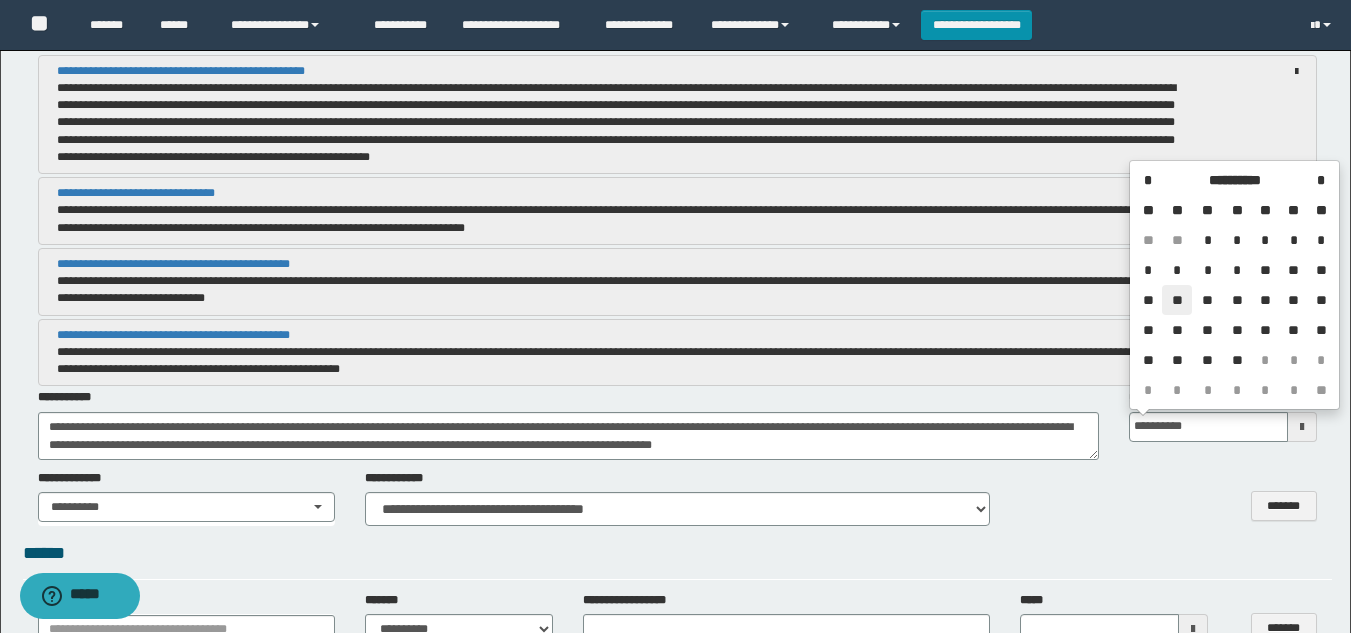 click on "**" at bounding box center [1176, 300] 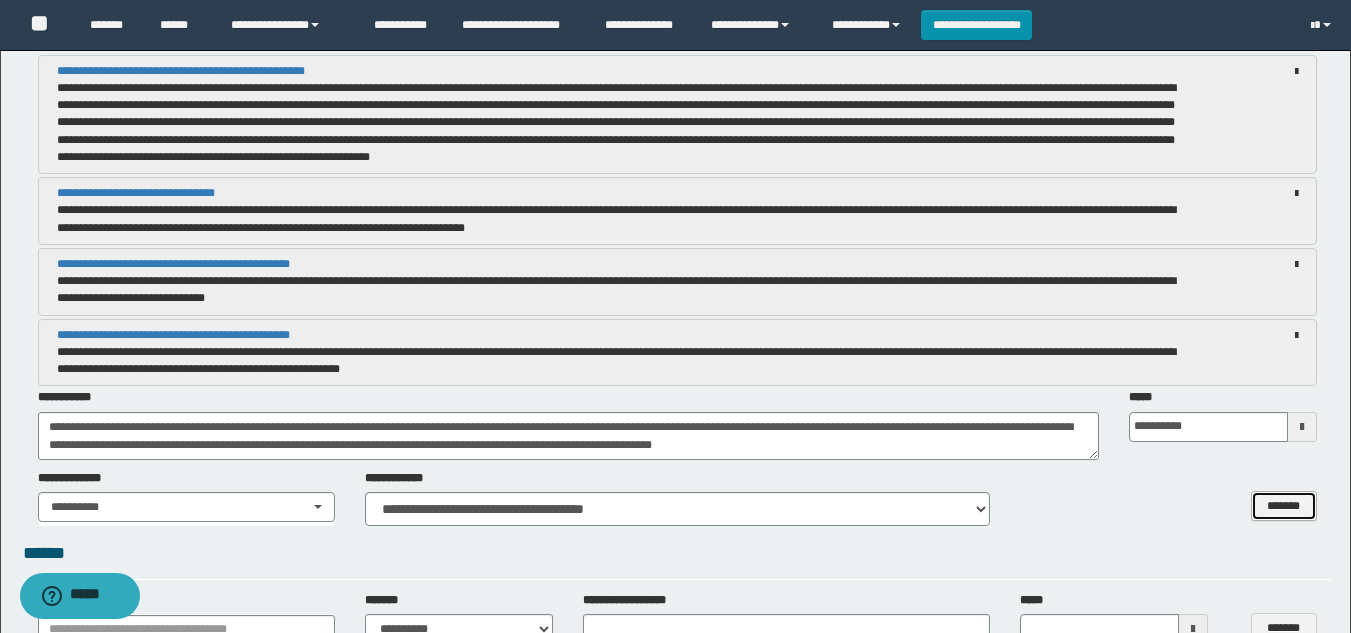 click on "*******" at bounding box center [1284, 506] 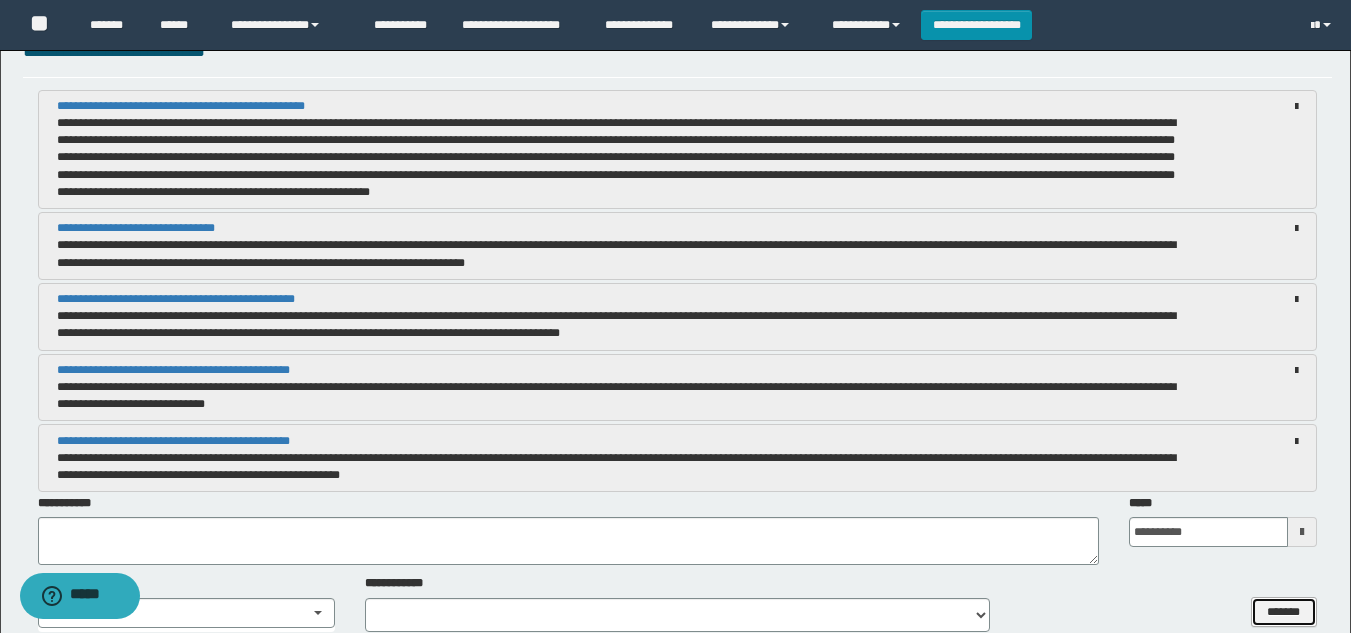 scroll, scrollTop: 1400, scrollLeft: 0, axis: vertical 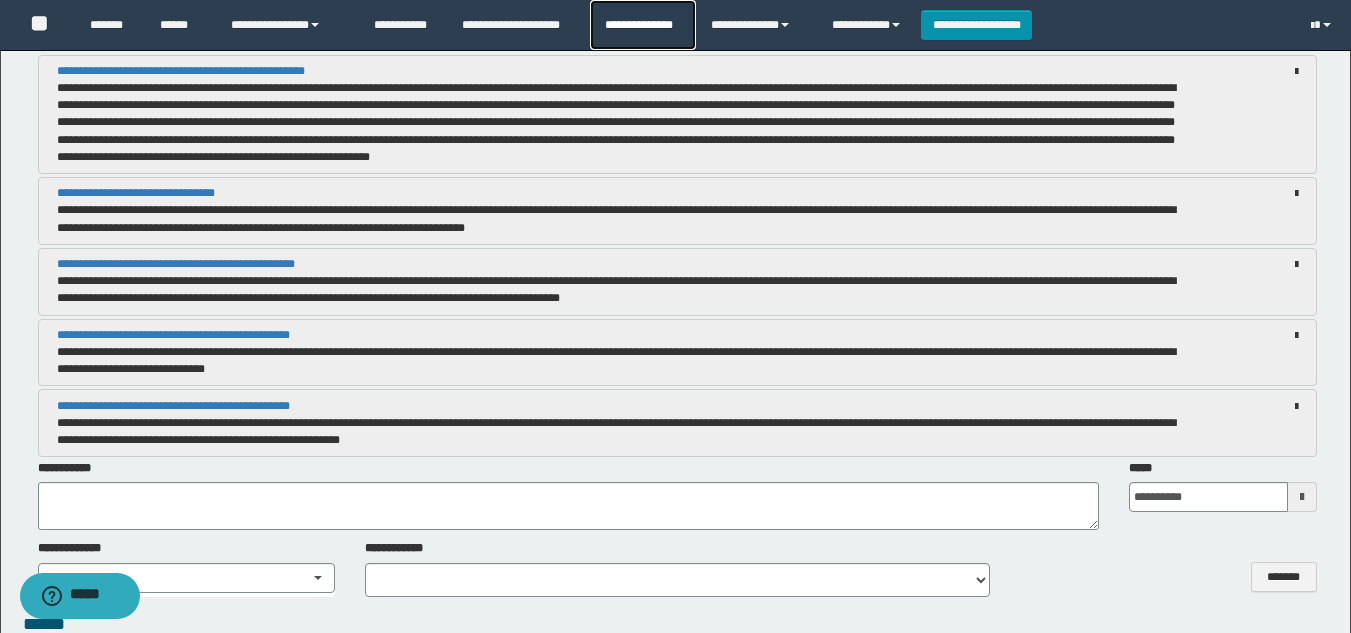 click on "**********" at bounding box center (642, 25) 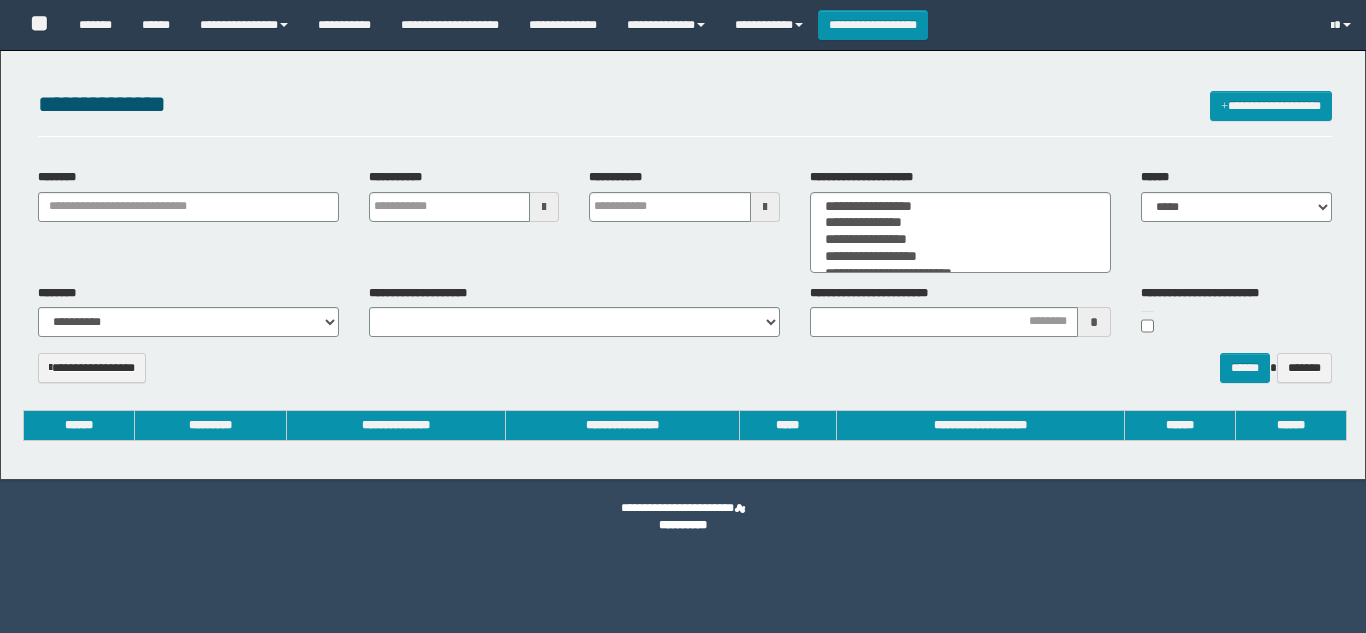 select 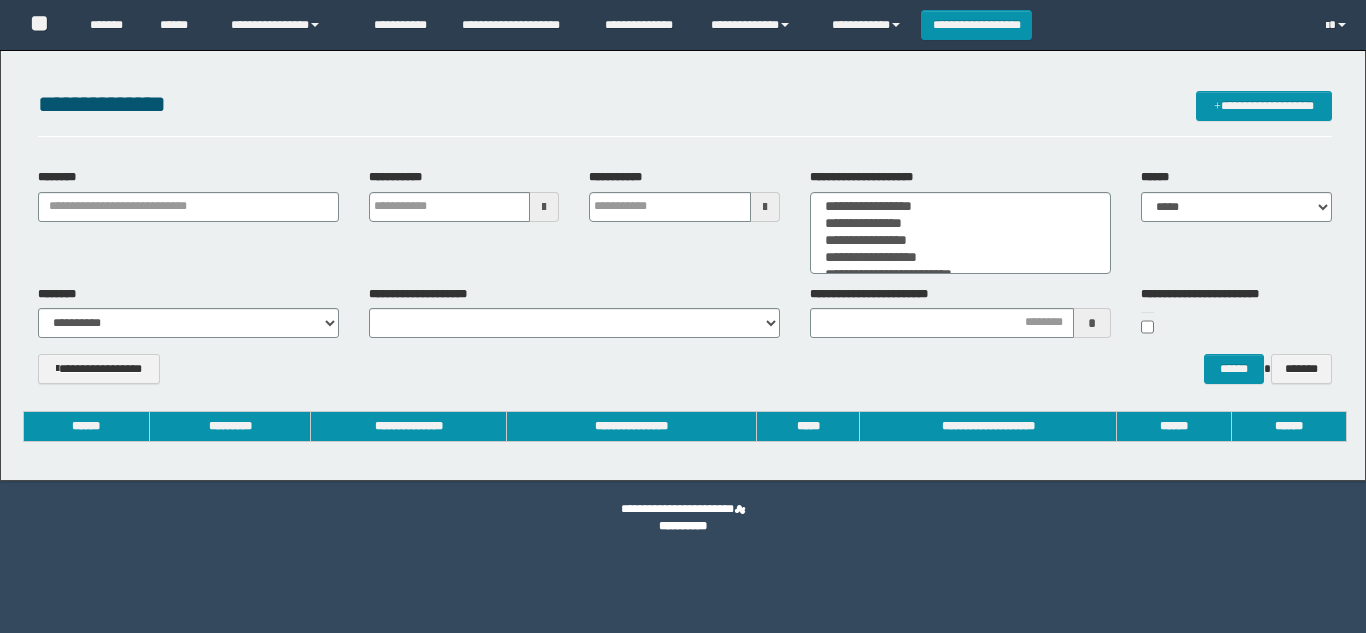 scroll, scrollTop: 0, scrollLeft: 0, axis: both 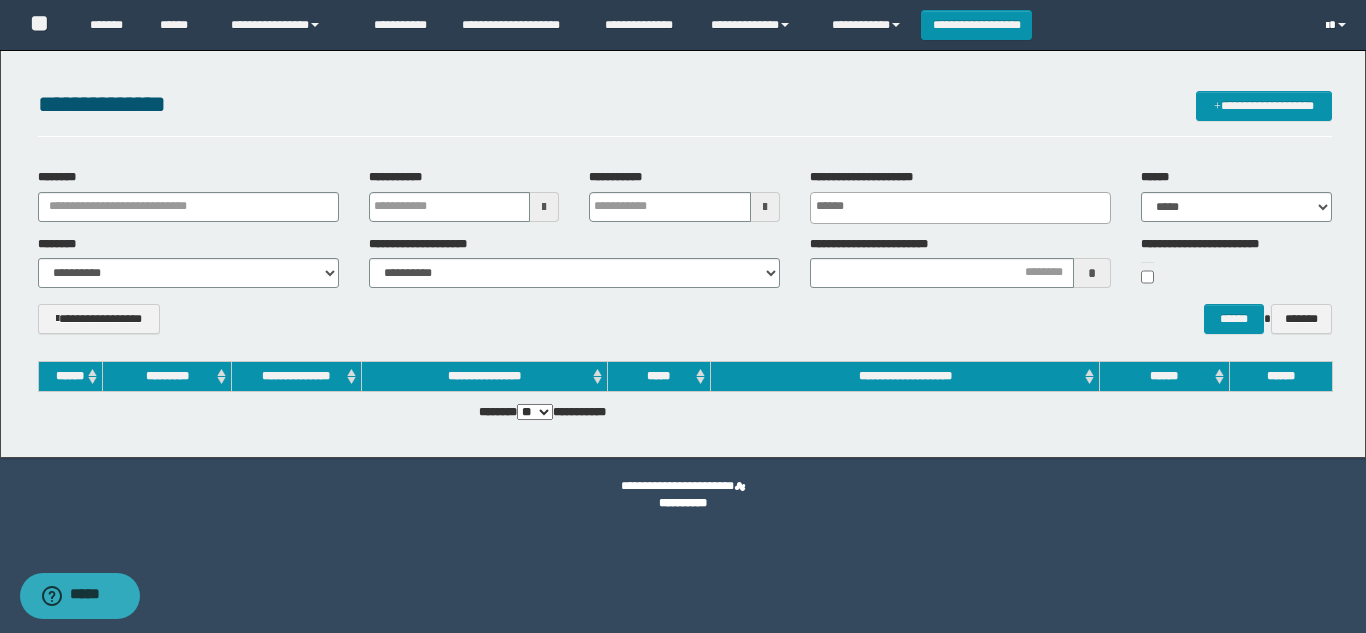 click on "**********" at bounding box center (683, 316) 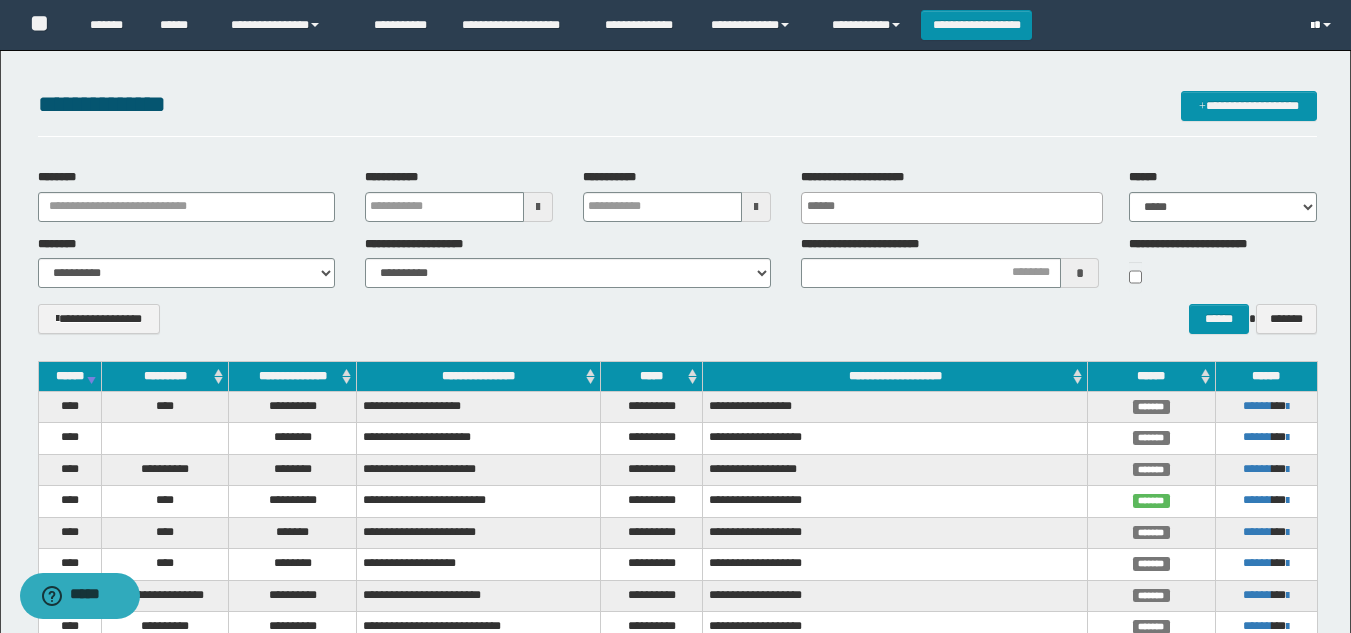 click at bounding box center [1323, 25] 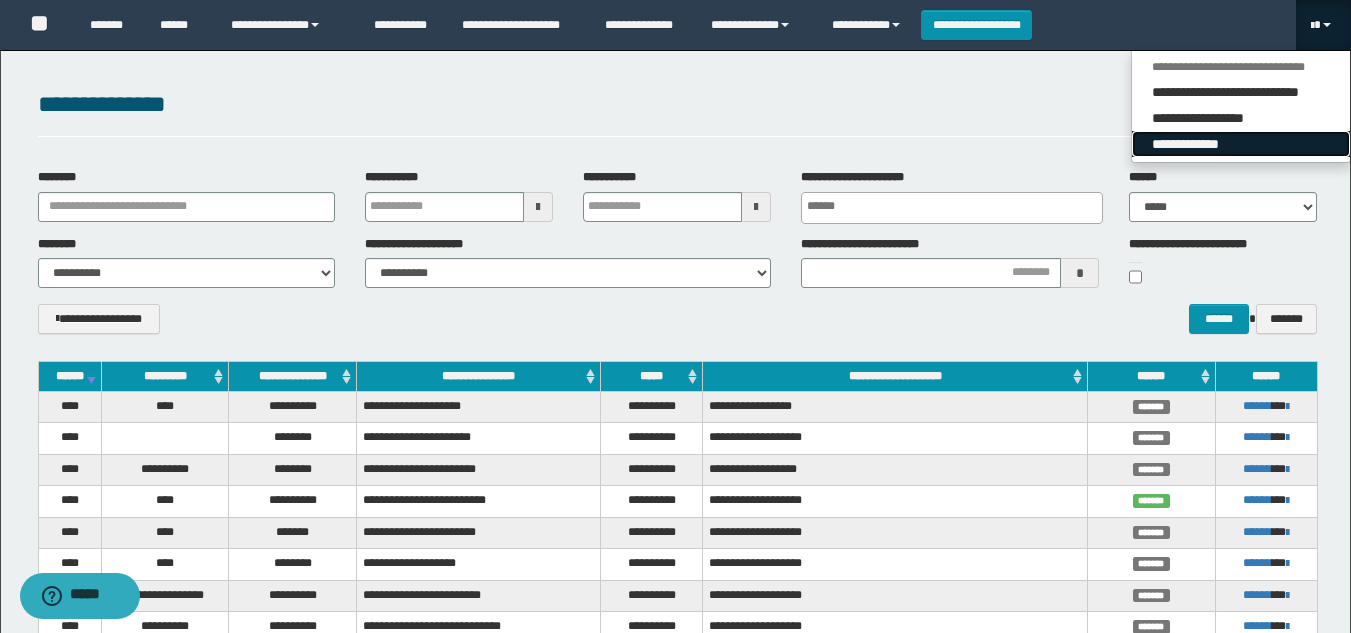 click on "**********" at bounding box center [1241, 144] 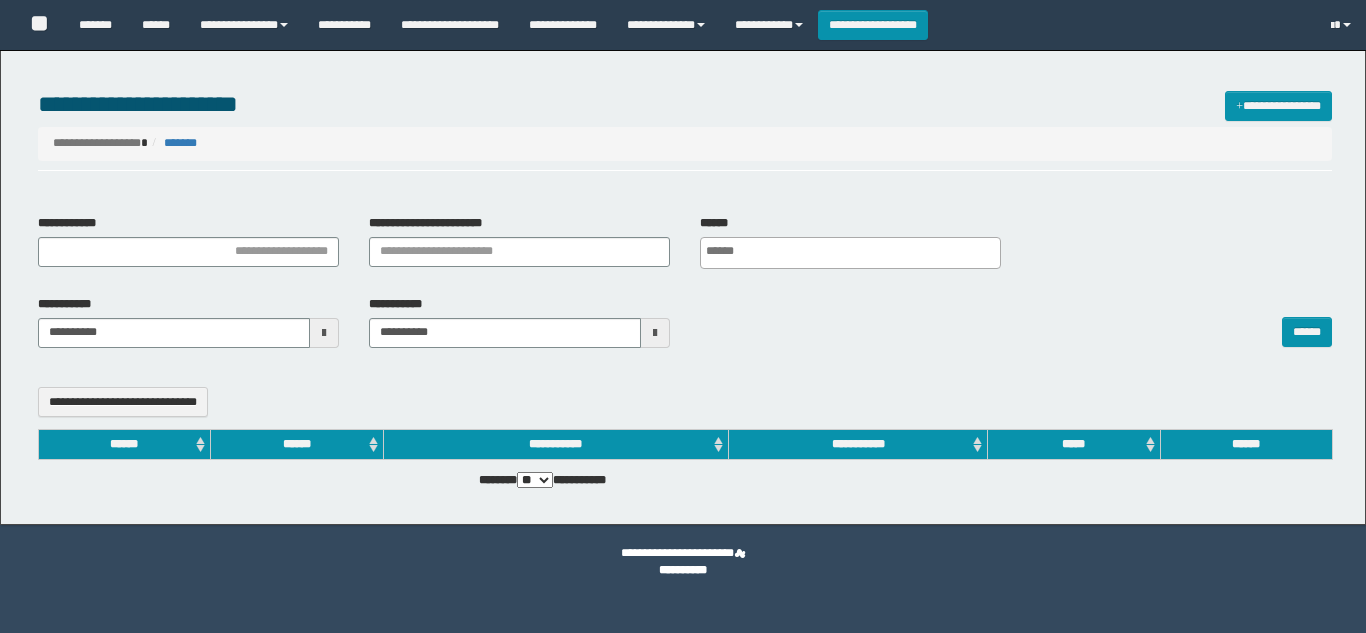 select 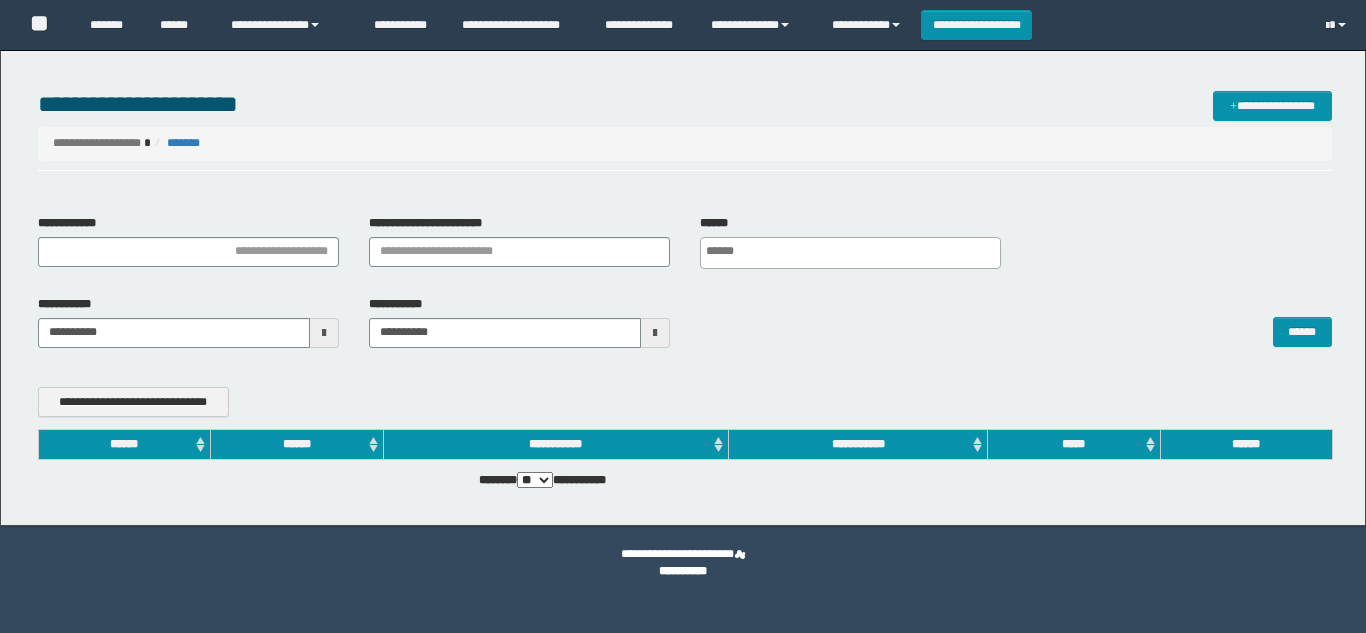 scroll, scrollTop: 0, scrollLeft: 0, axis: both 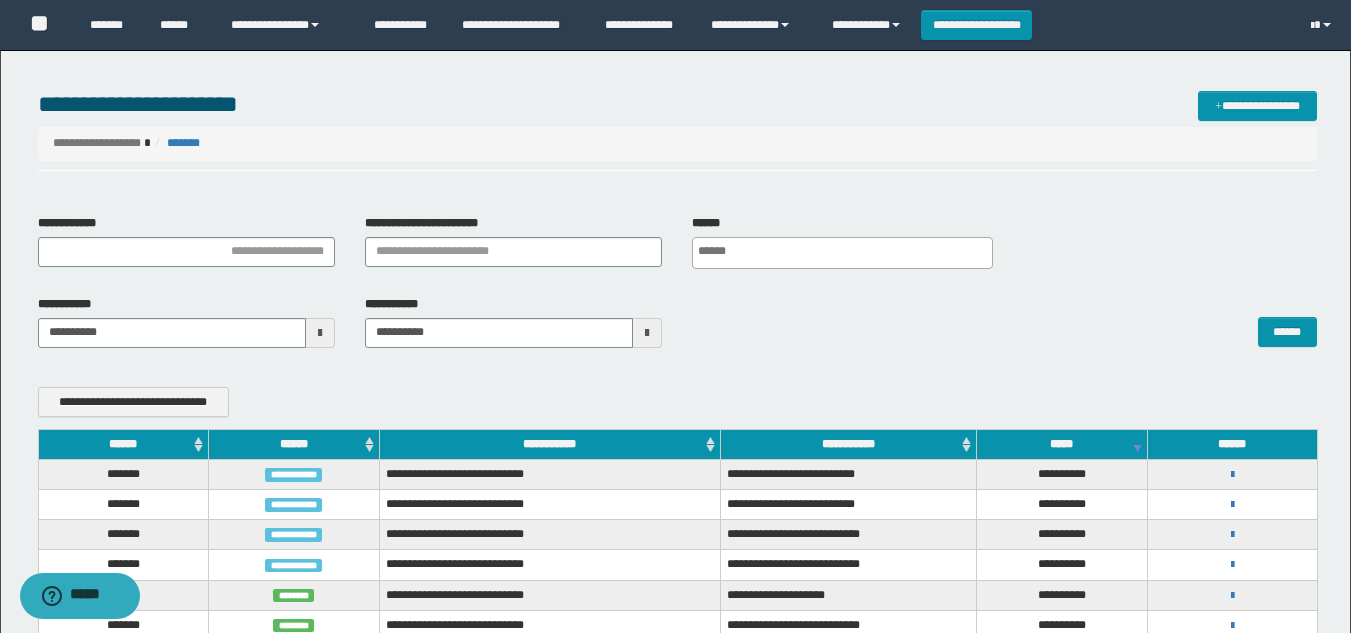 click on "******" at bounding box center (1004, 322) 